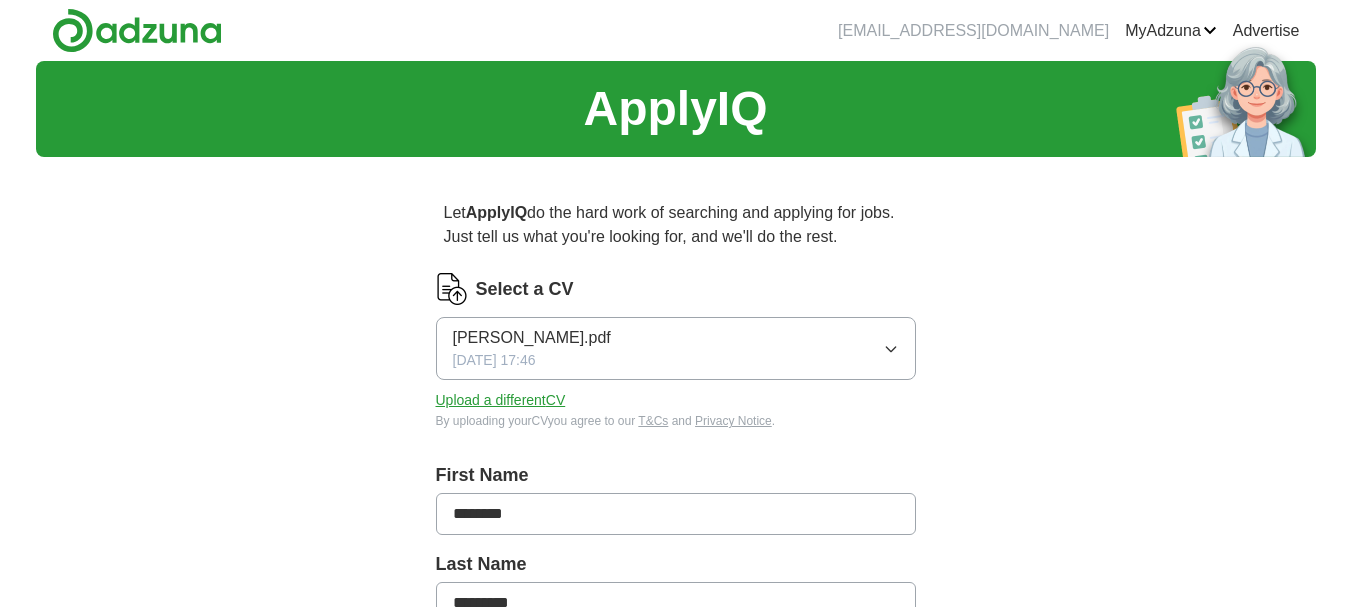 scroll, scrollTop: 0, scrollLeft: 0, axis: both 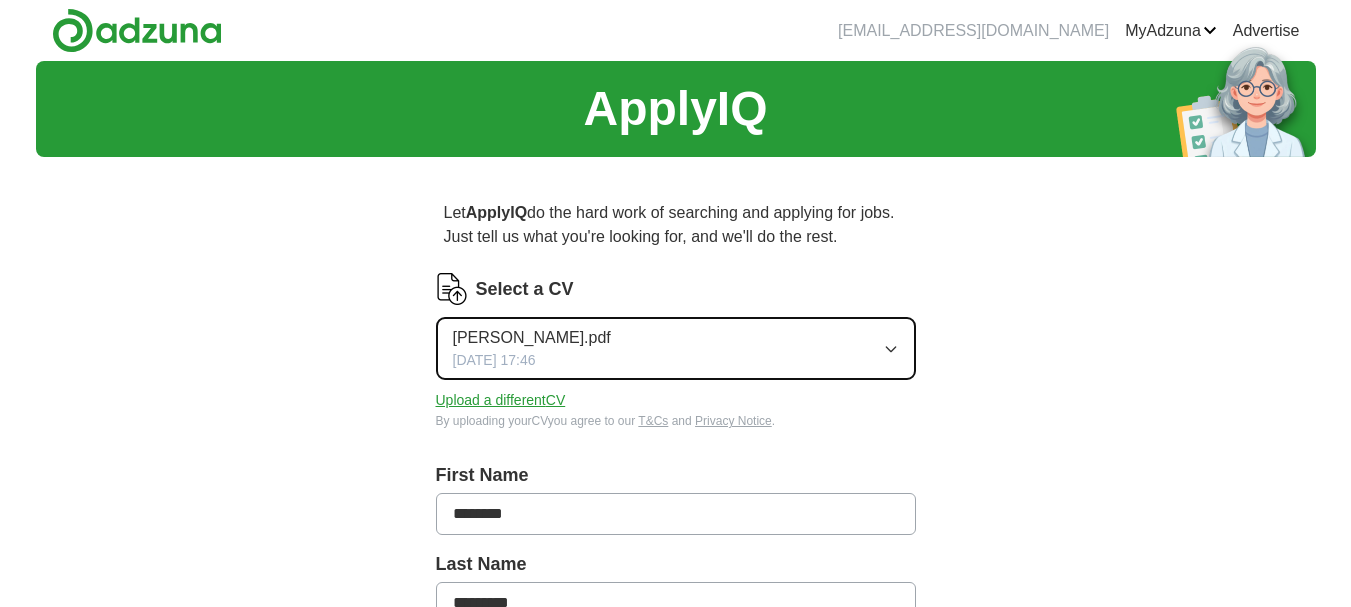 click 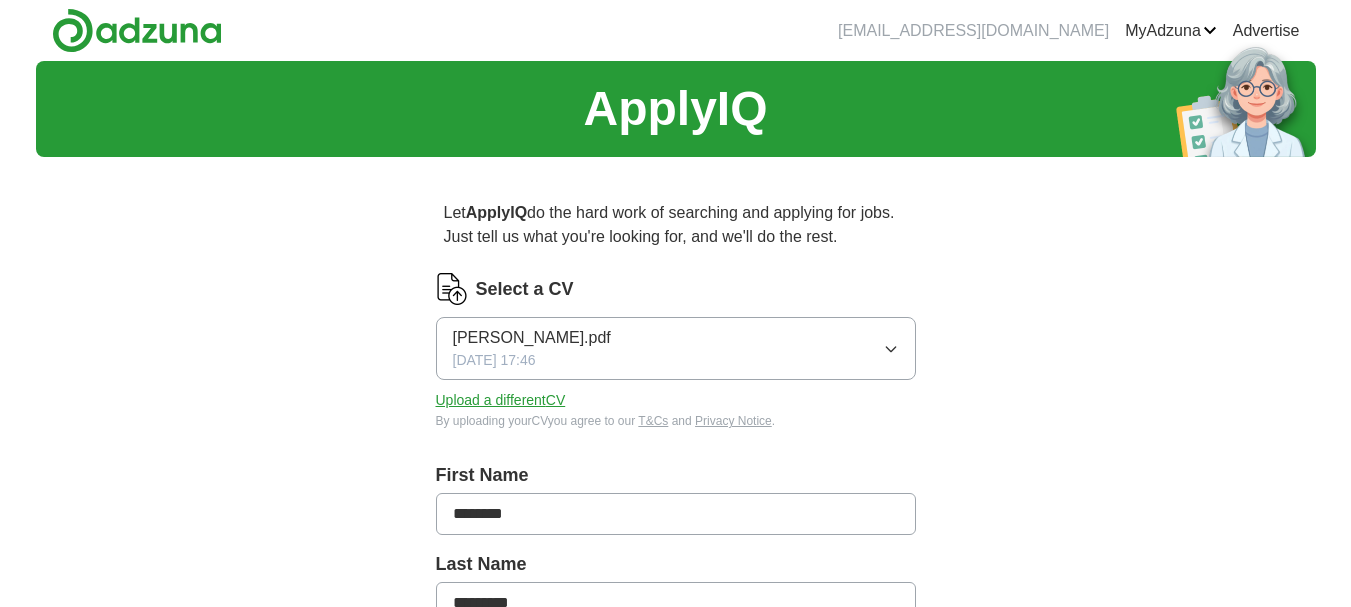 click on "ApplyIQ Let  ApplyIQ  do the hard work of searching and applying for jobs. Just tell us what you're looking for, and we'll do the rest. Select a CV [PERSON_NAME].pdf [DATE] 17:46 Upload a different  CV By uploading your  CV  you agree to our   T&Cs   and   Privacy Notice . First Name ******** Last Name ********* What job are you looking for? Enter or select a minimum of 3 job titles (4-8 recommended) Where do you want to work? 25 mile radius What's your minimum salary? At least  £ -   per year £ 20 k £ 100 k+ Start applying for jobs By registering, you consent to us applying to suitable jobs for you" at bounding box center [676, 742] 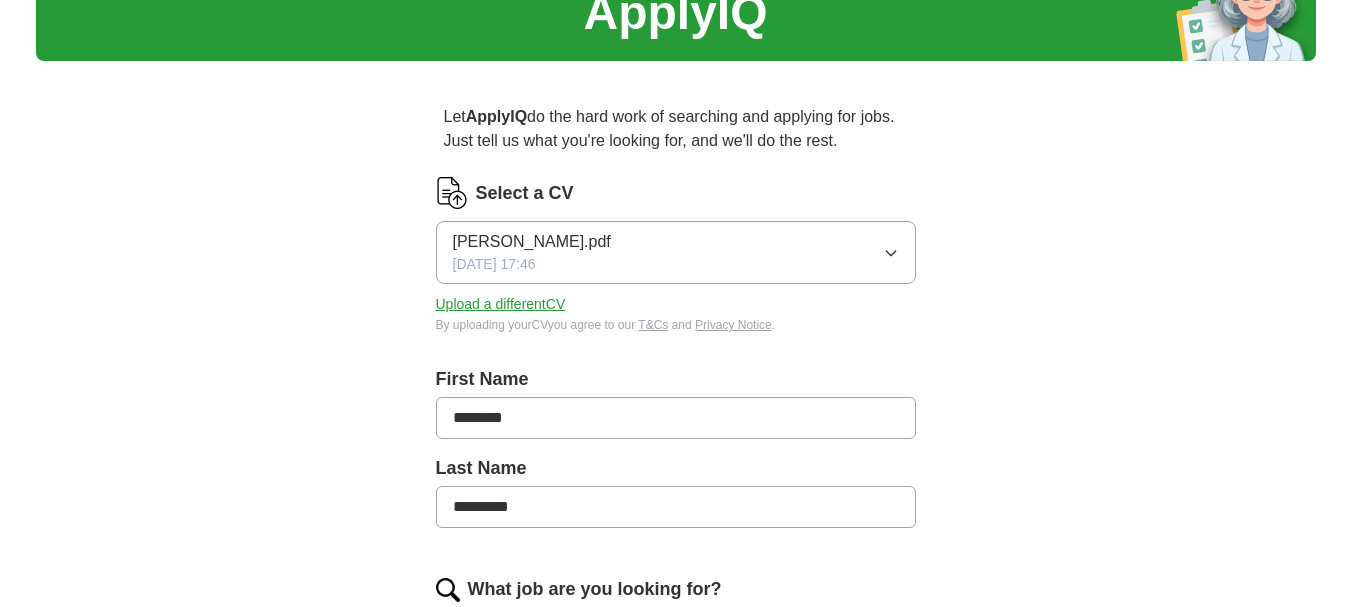 scroll, scrollTop: 99, scrollLeft: 0, axis: vertical 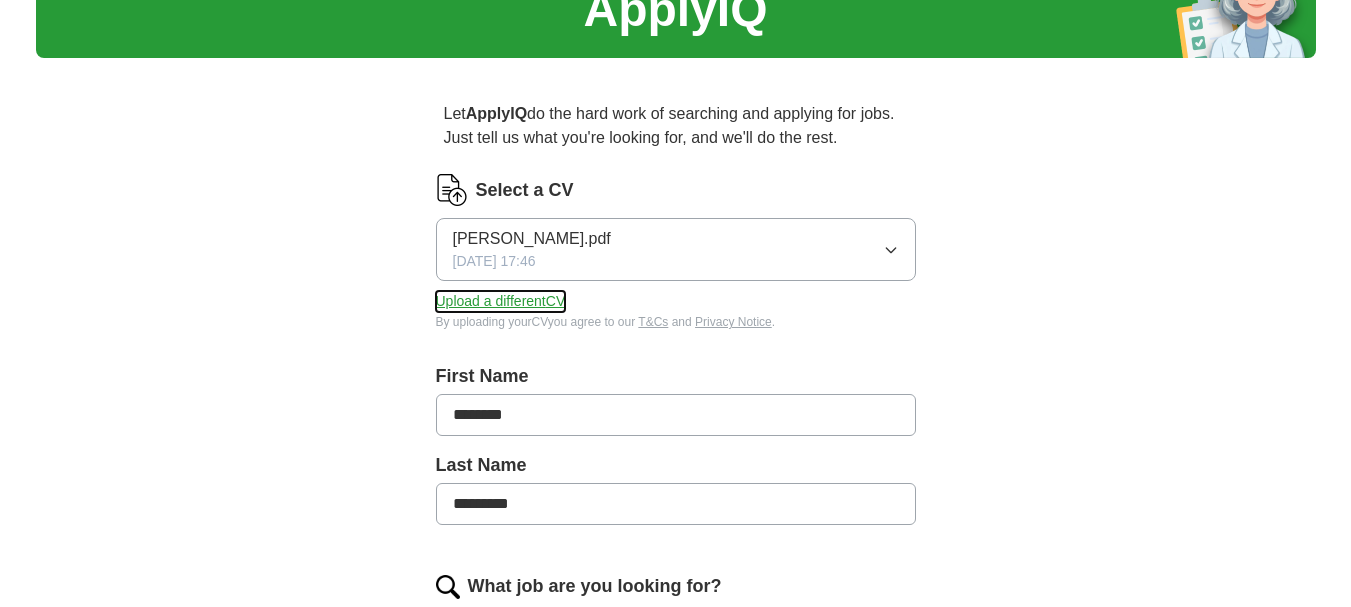 click on "Upload a different  CV" at bounding box center [501, 301] 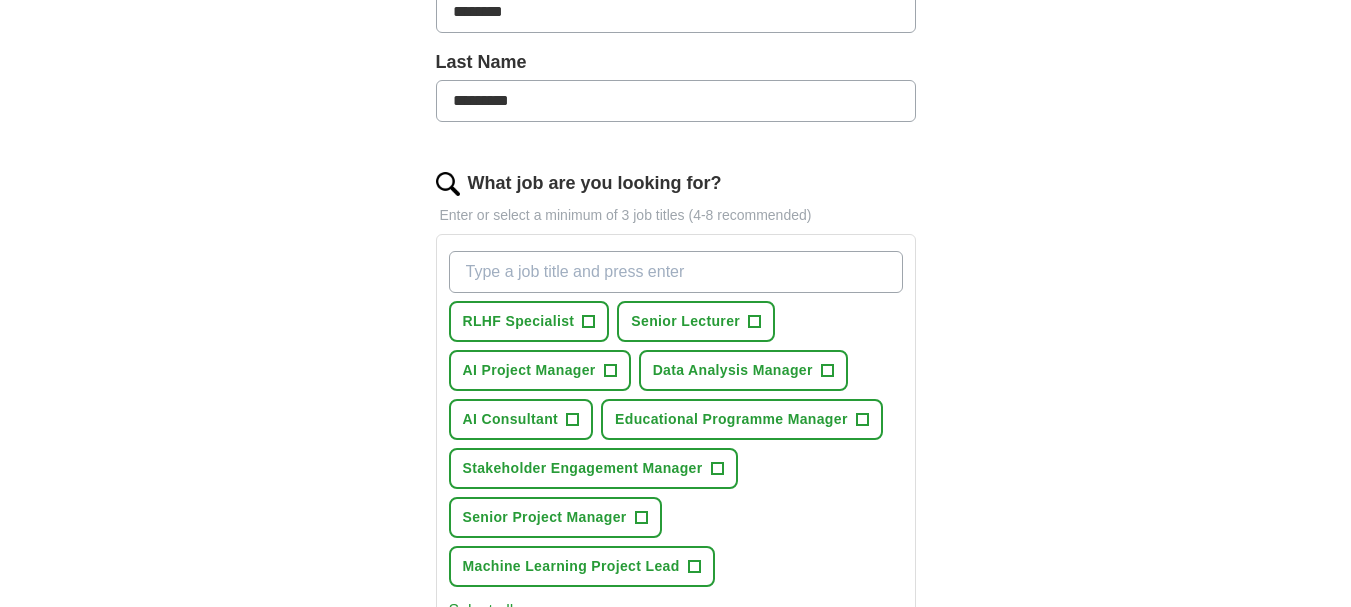 scroll, scrollTop: 498, scrollLeft: 0, axis: vertical 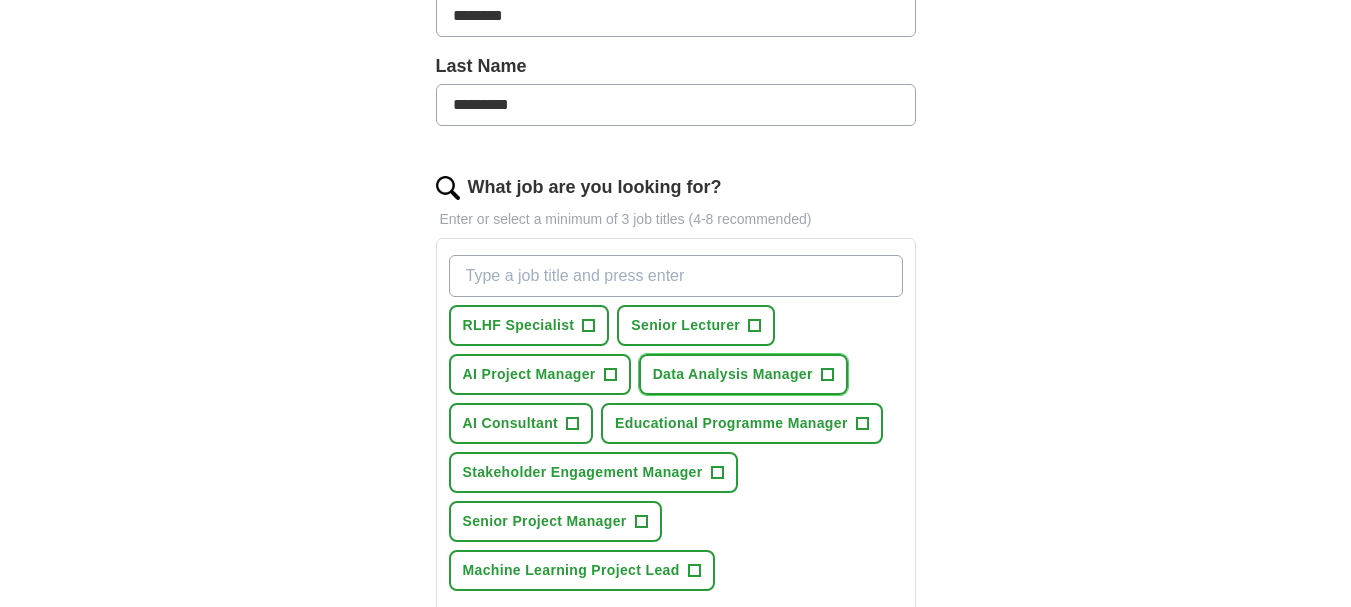 click on "+" at bounding box center [827, 375] 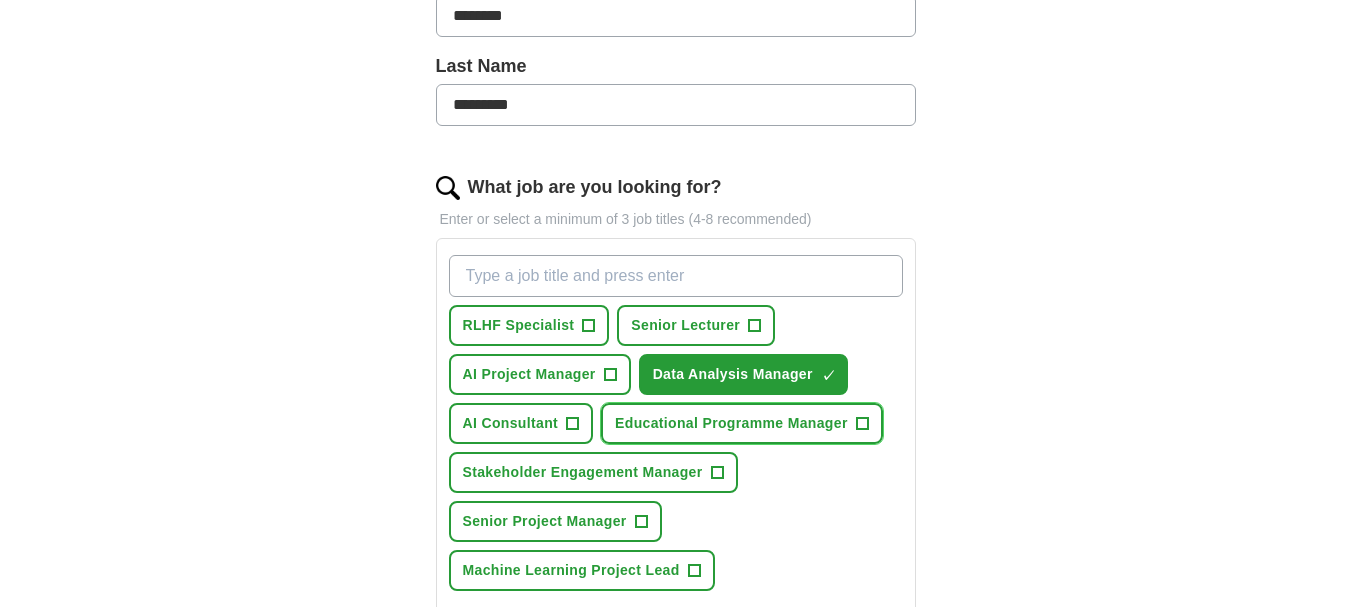 click on "+" at bounding box center [862, 424] 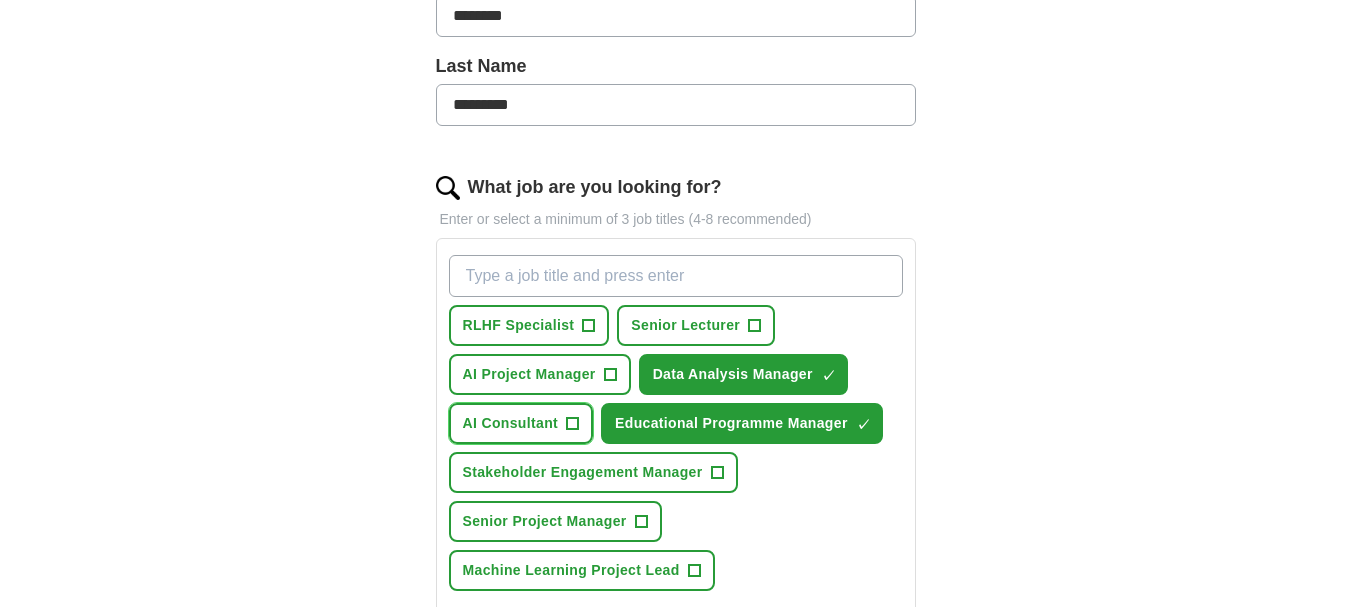 click on "+" at bounding box center [573, 424] 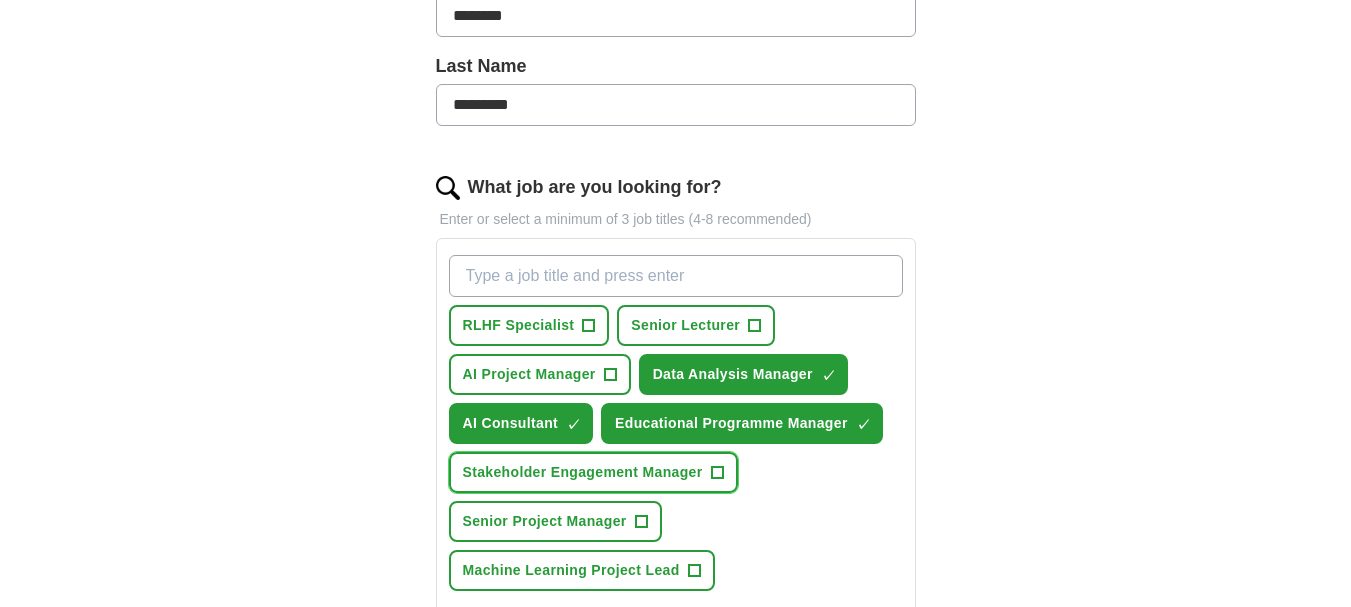 click on "+" at bounding box center [717, 473] 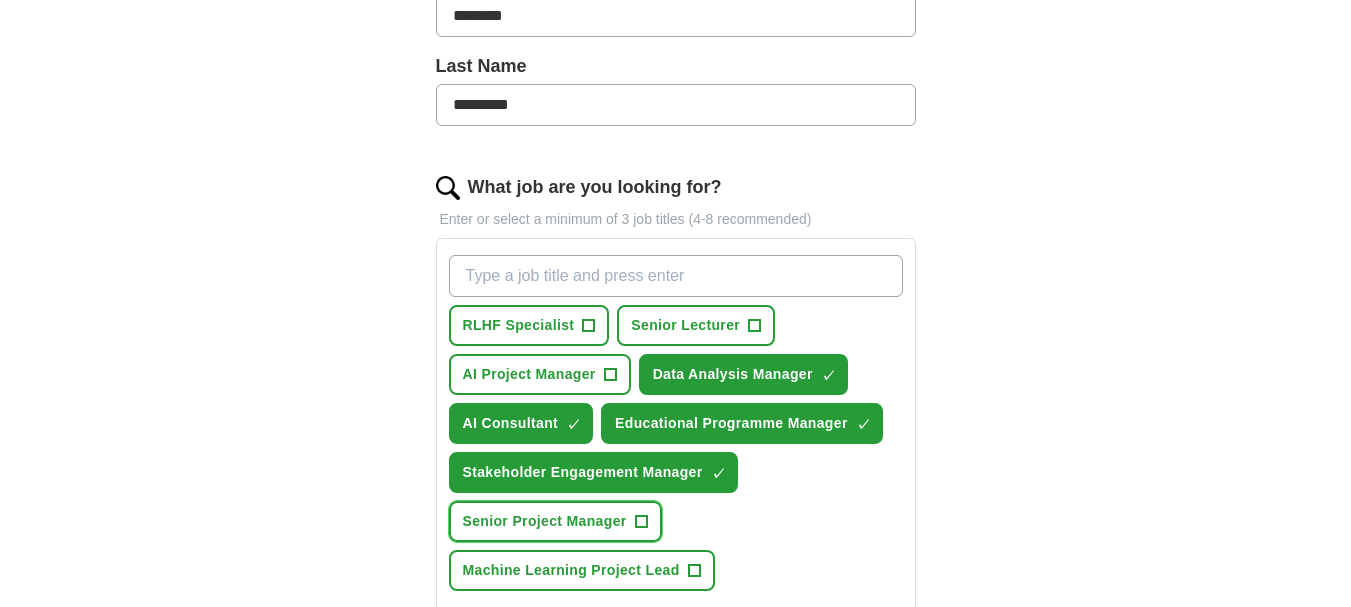 click on "Senior Project Manager +" at bounding box center (555, 521) 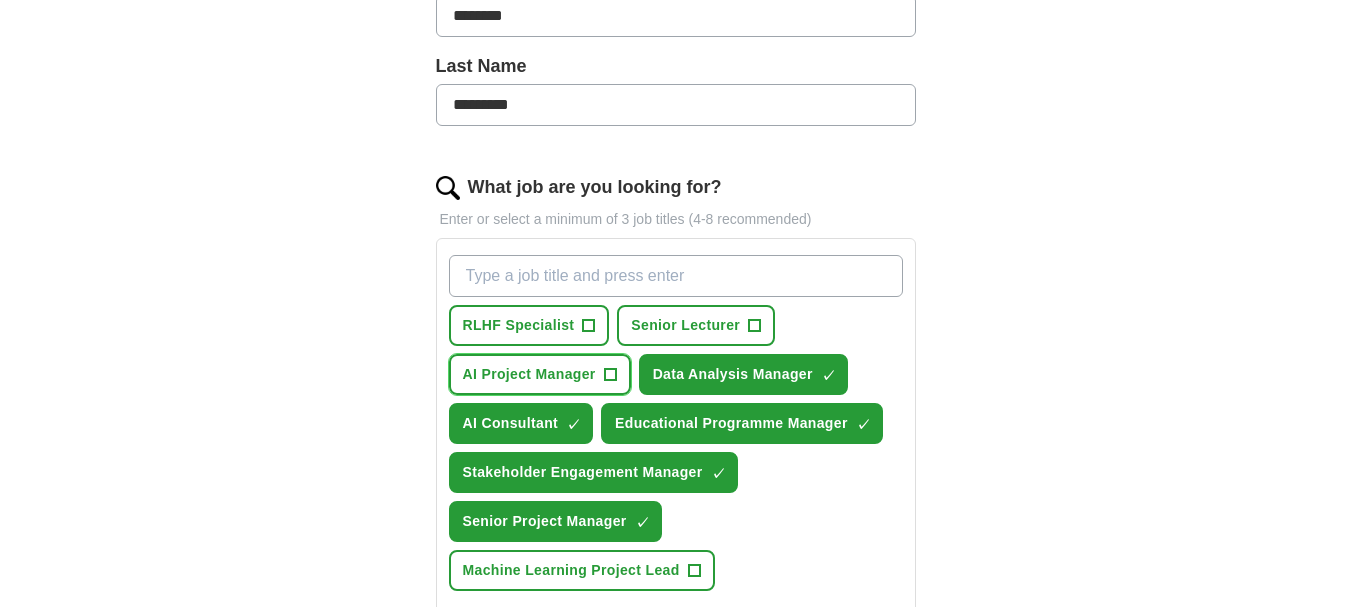click on "+" at bounding box center (610, 375) 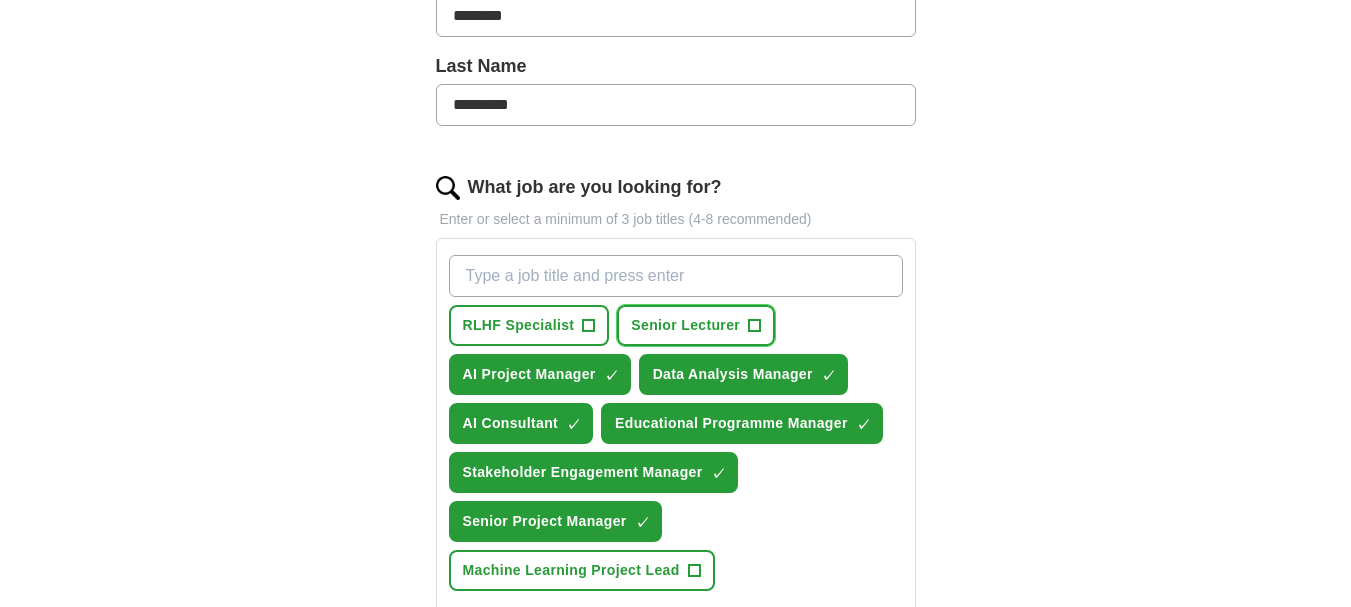 click on "+" at bounding box center [755, 326] 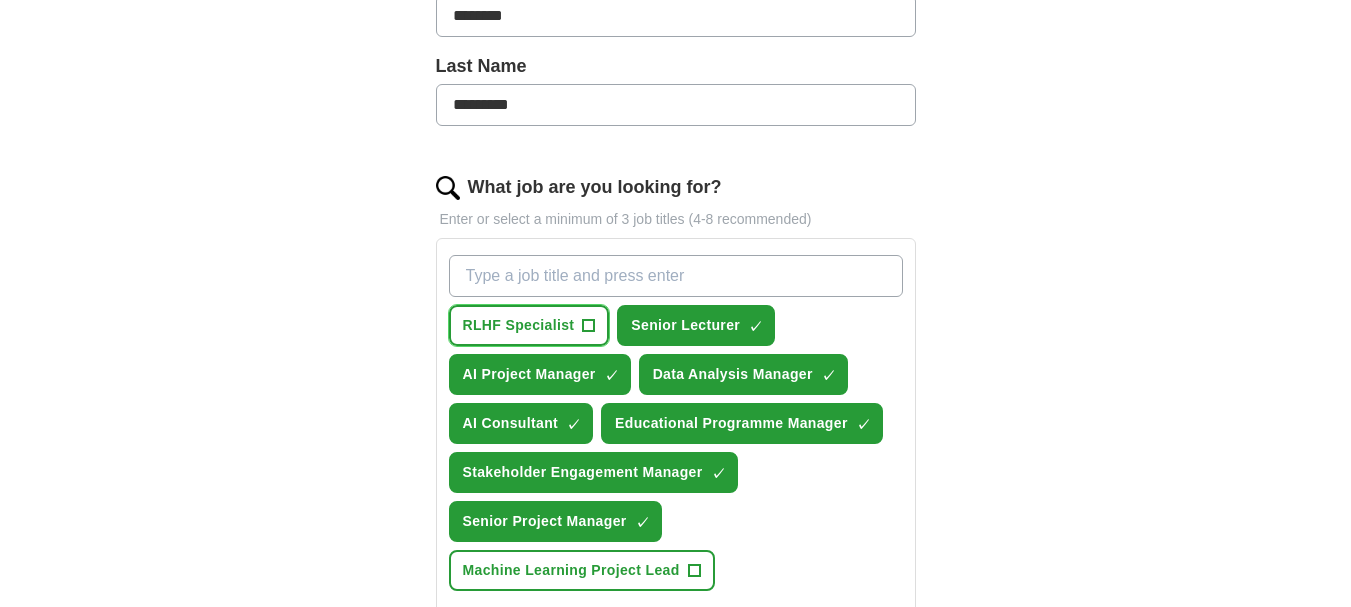 click on "+" at bounding box center [589, 326] 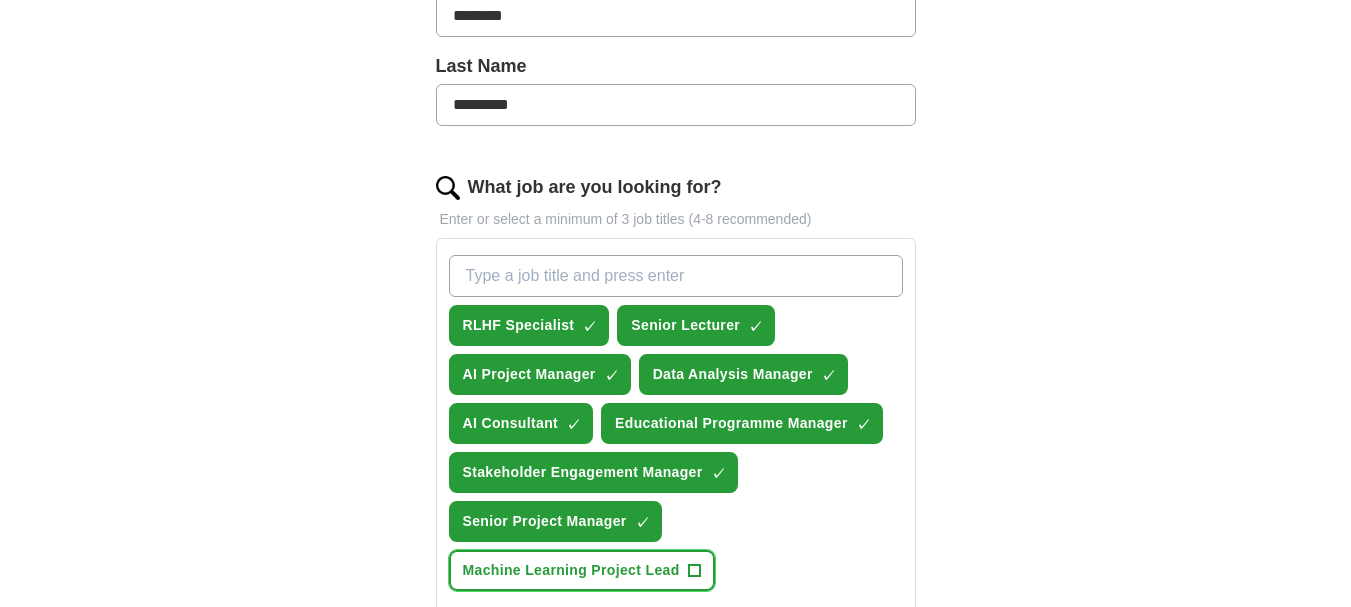 click on "+" at bounding box center [694, 571] 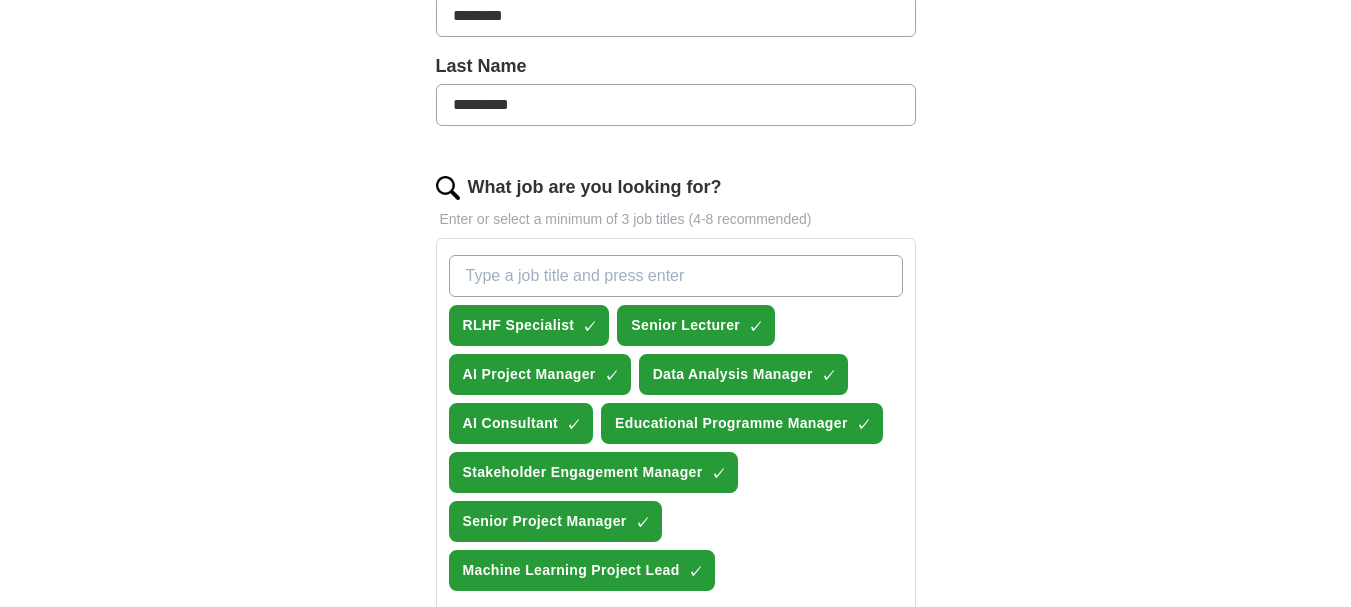 drag, startPoint x: 1350, startPoint y: 241, endPoint x: 1357, endPoint y: 273, distance: 32.75668 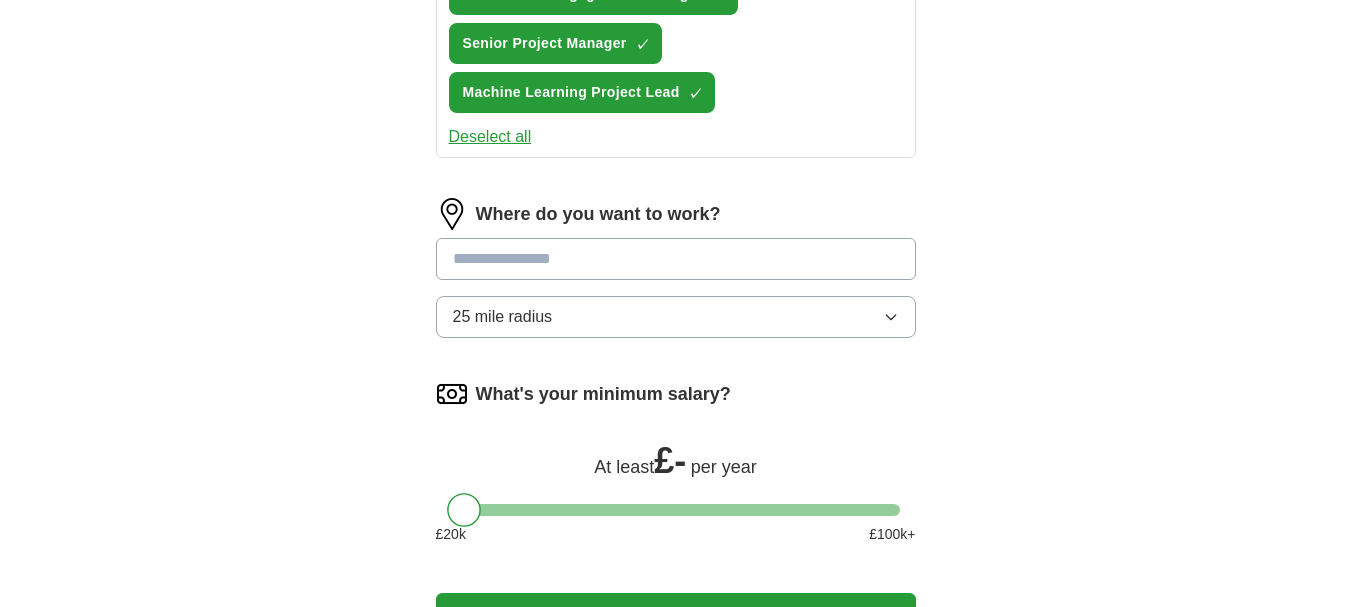 scroll, scrollTop: 1029, scrollLeft: 0, axis: vertical 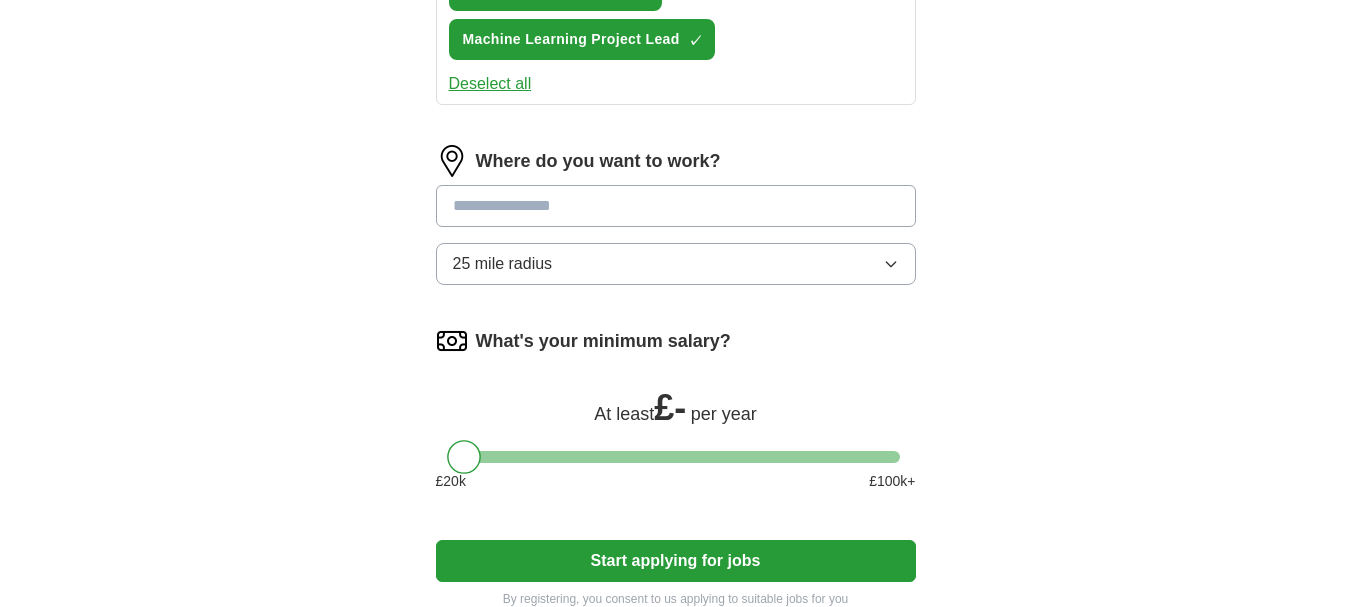 click at bounding box center [676, 206] 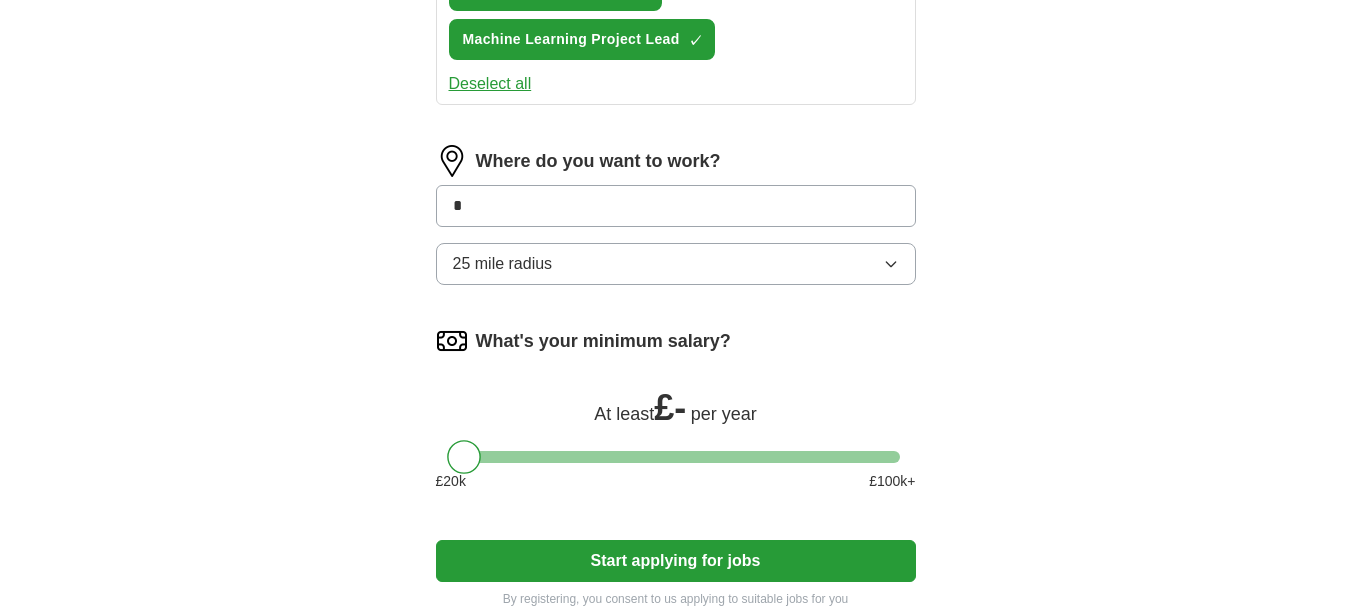 type on "**" 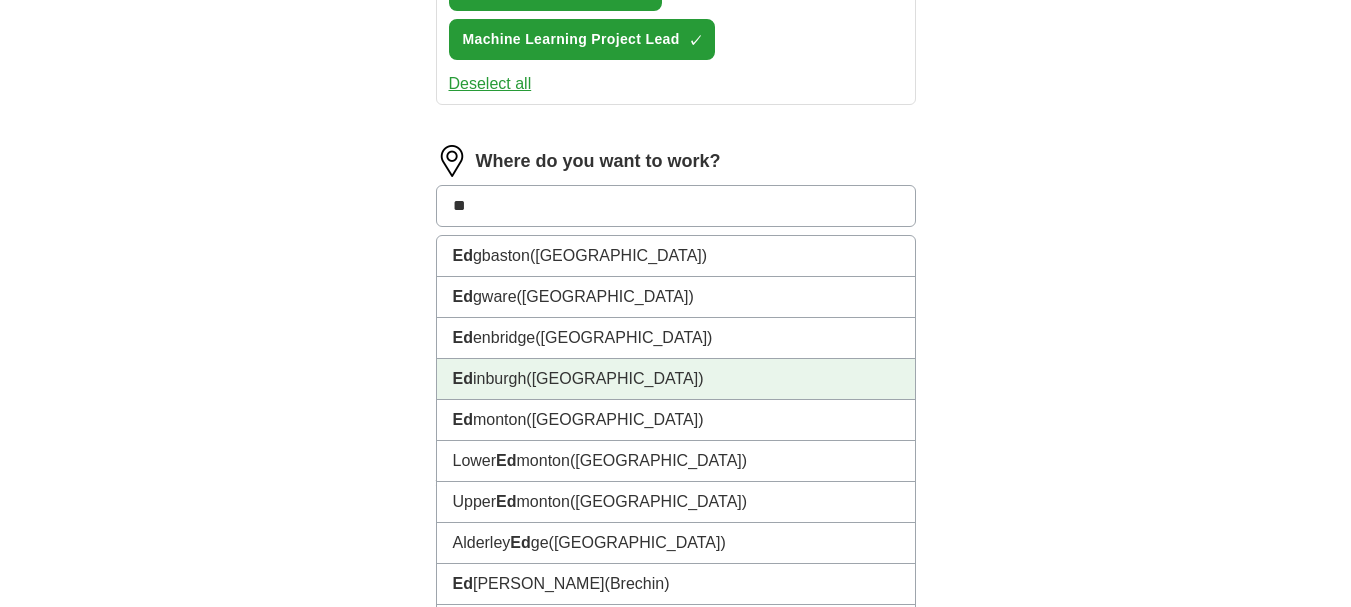 click on "([GEOGRAPHIC_DATA])" at bounding box center (614, 378) 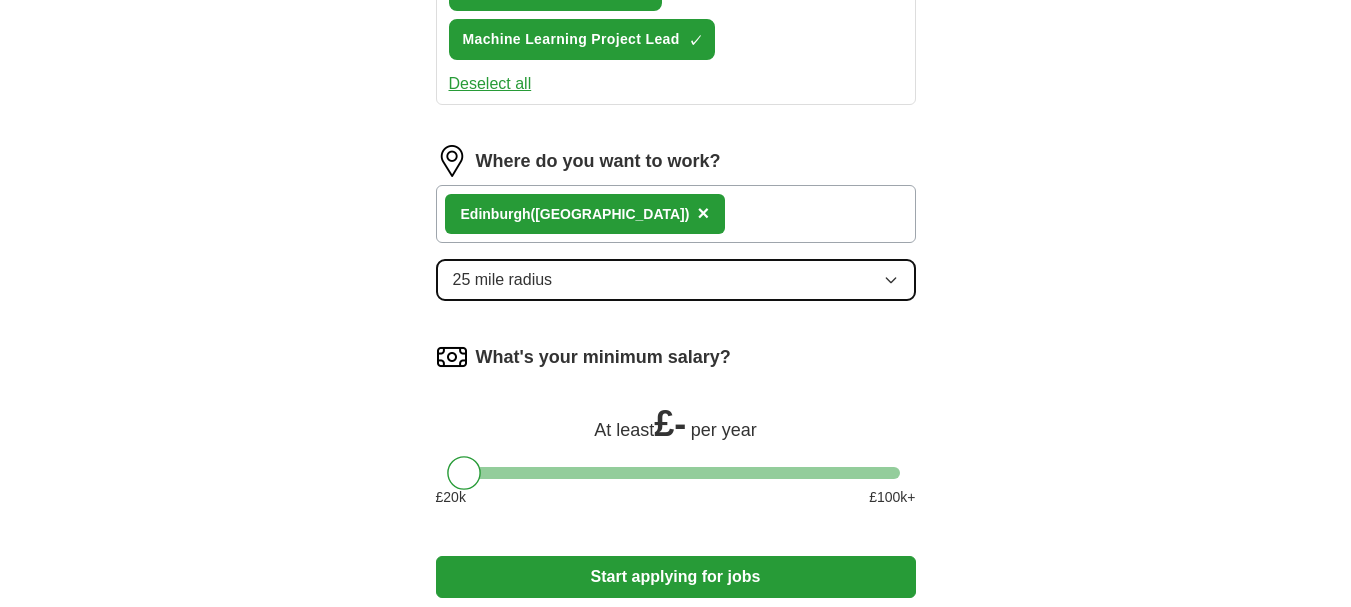 click 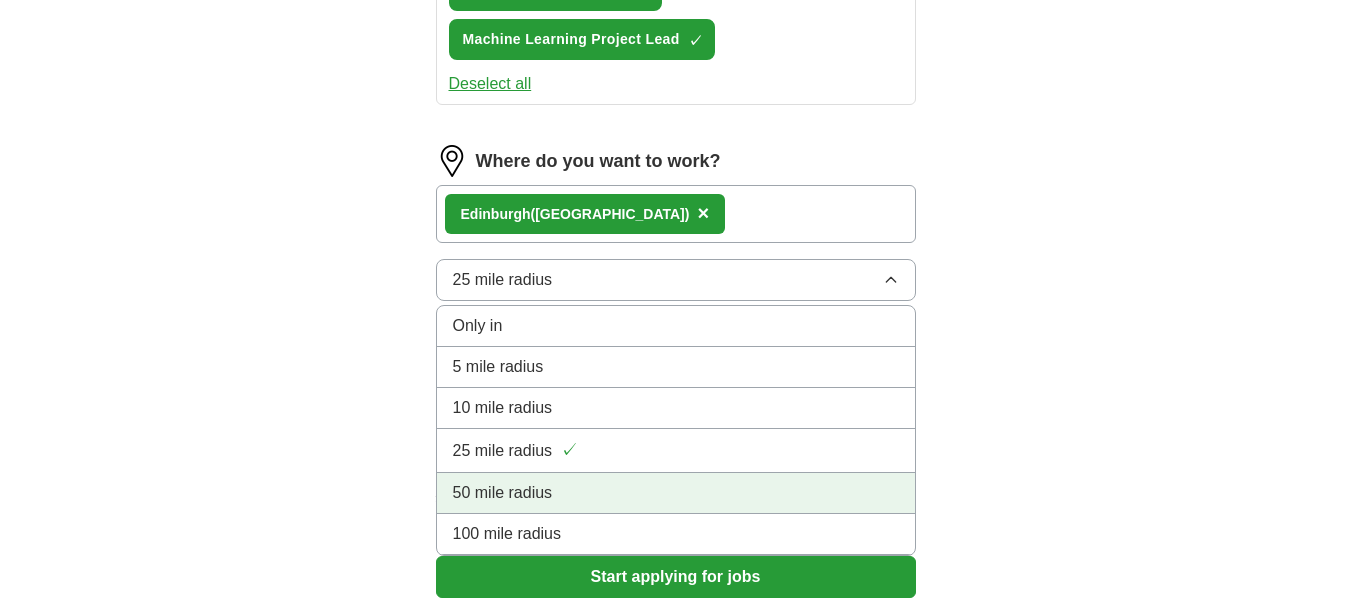 click on "50 mile radius" at bounding box center (503, 493) 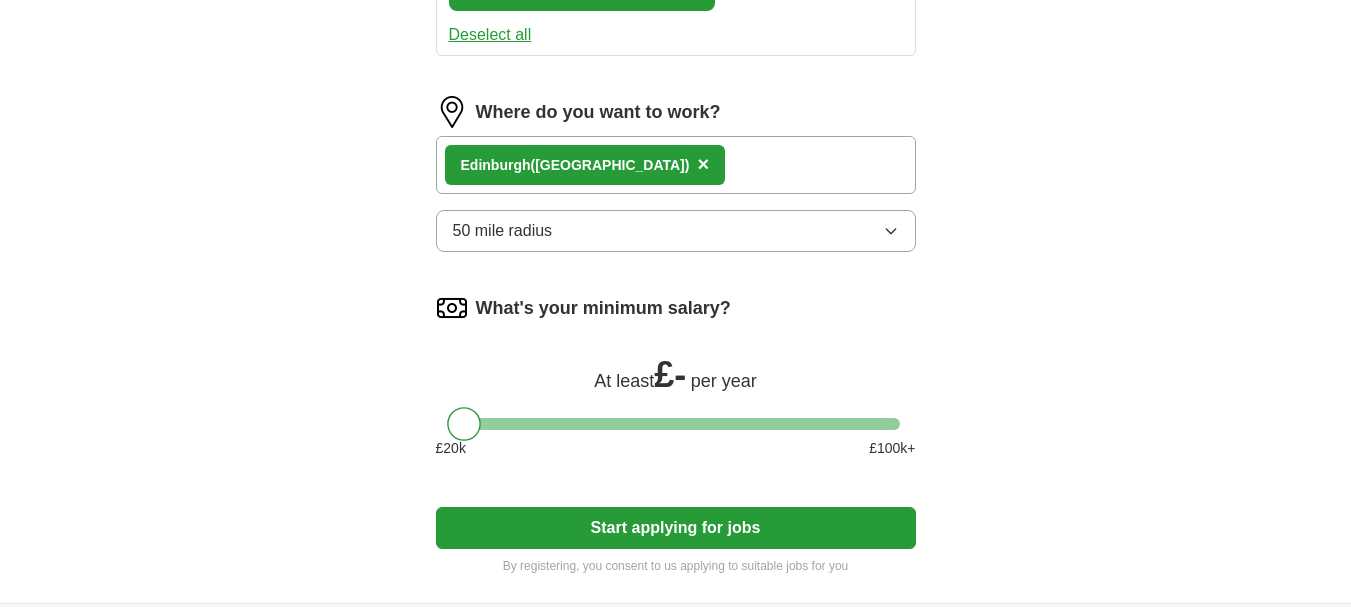 scroll, scrollTop: 1131, scrollLeft: 0, axis: vertical 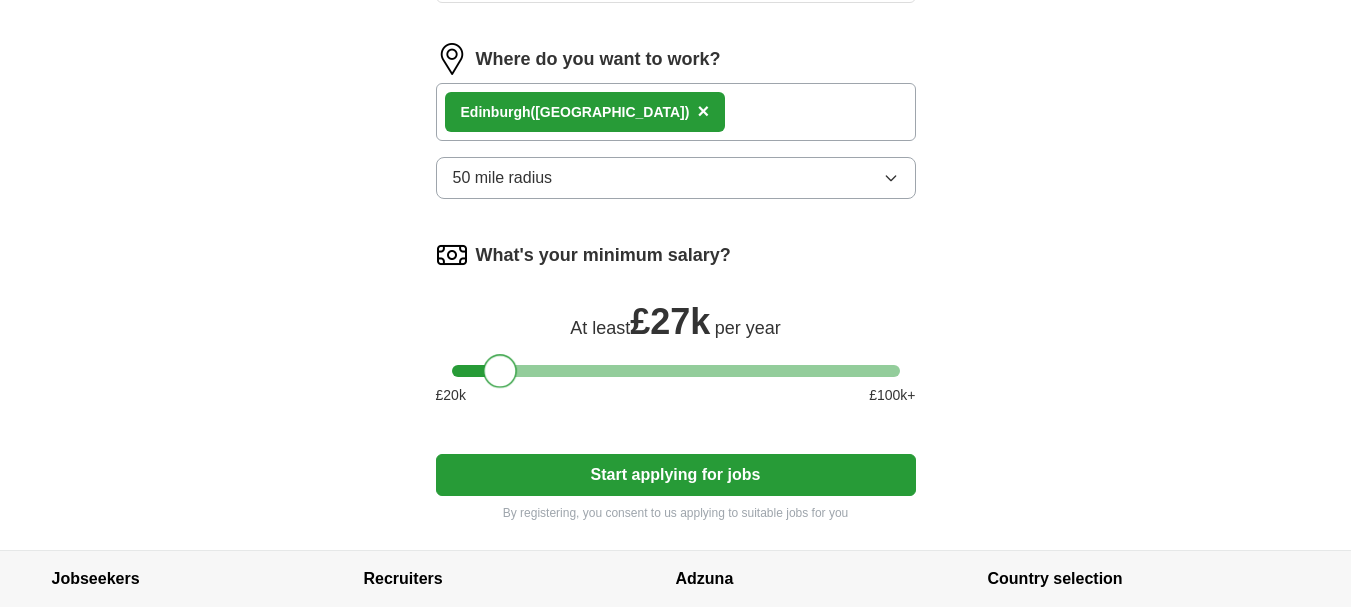 drag, startPoint x: 457, startPoint y: 365, endPoint x: 495, endPoint y: 364, distance: 38.013157 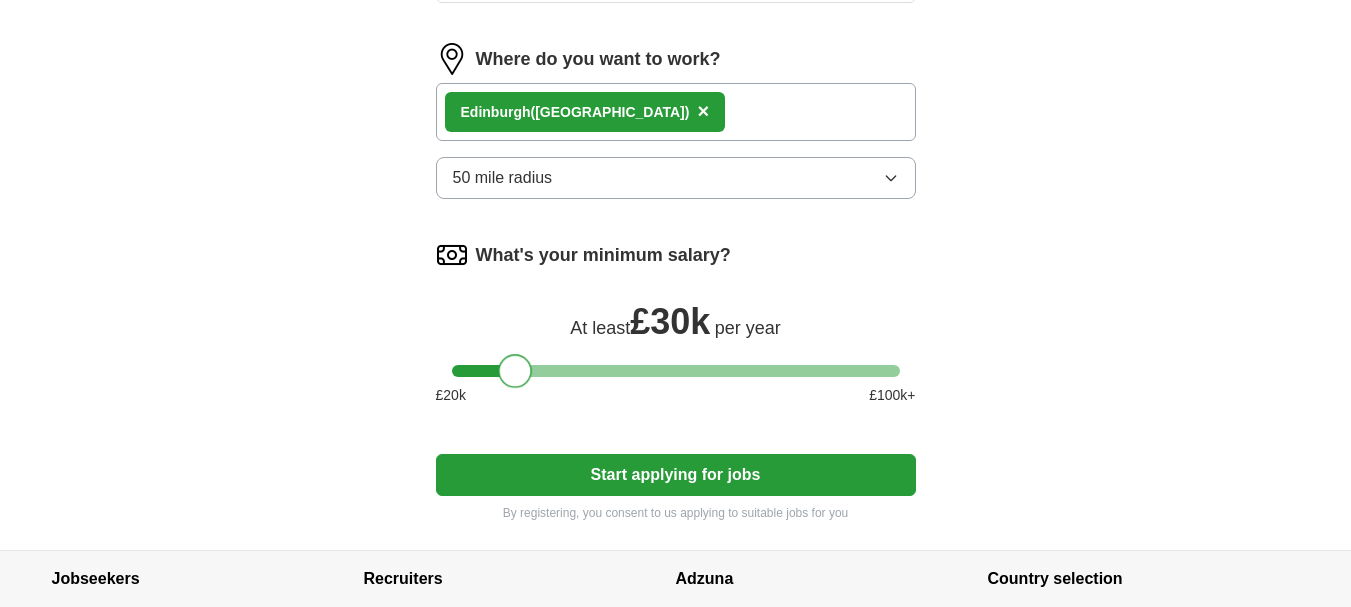 drag, startPoint x: 495, startPoint y: 364, endPoint x: 508, endPoint y: 365, distance: 13.038404 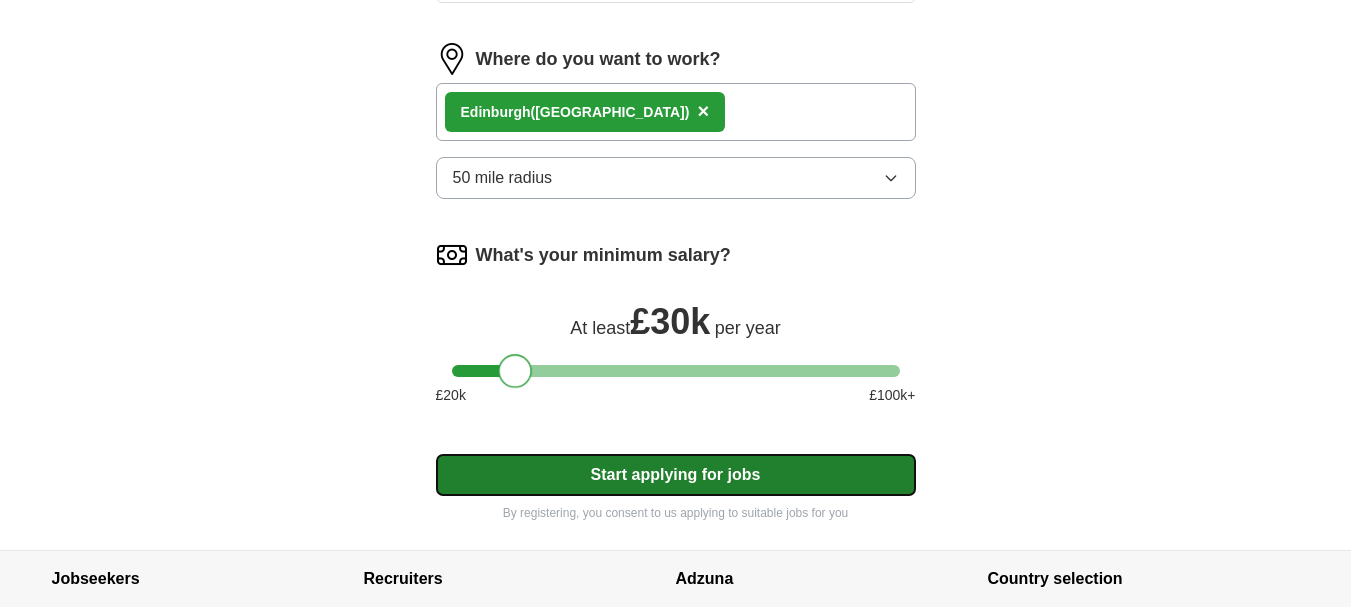 click on "Start applying for jobs" at bounding box center [676, 475] 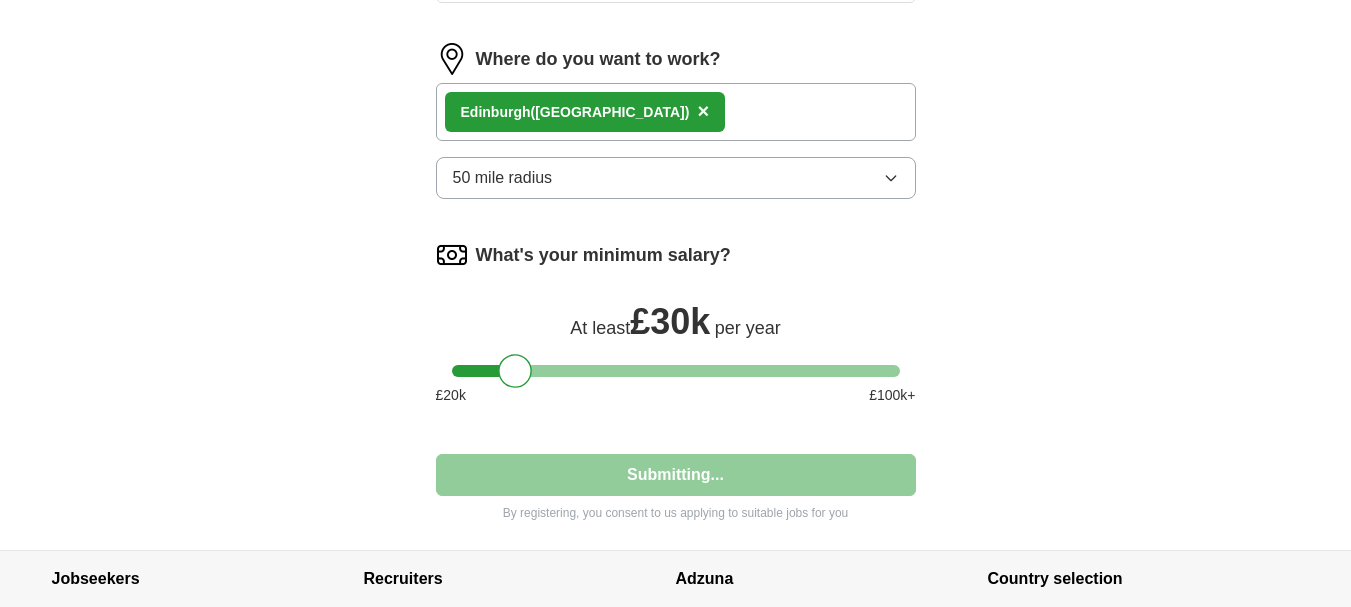 select on "**" 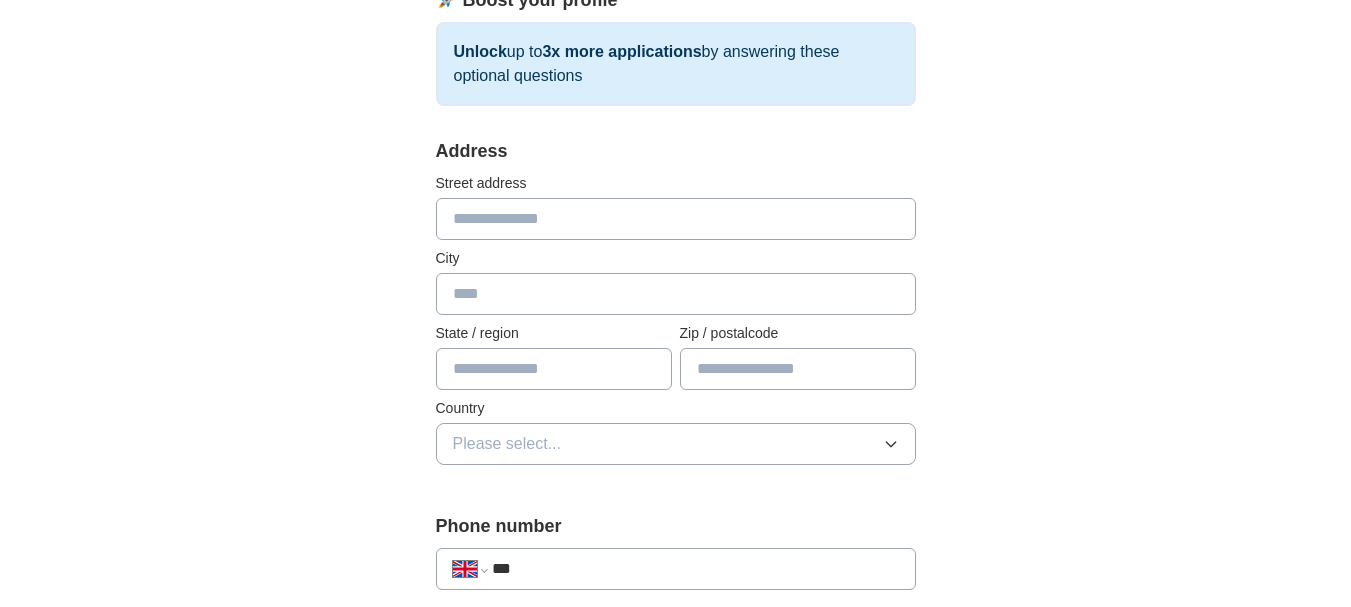scroll, scrollTop: 378, scrollLeft: 0, axis: vertical 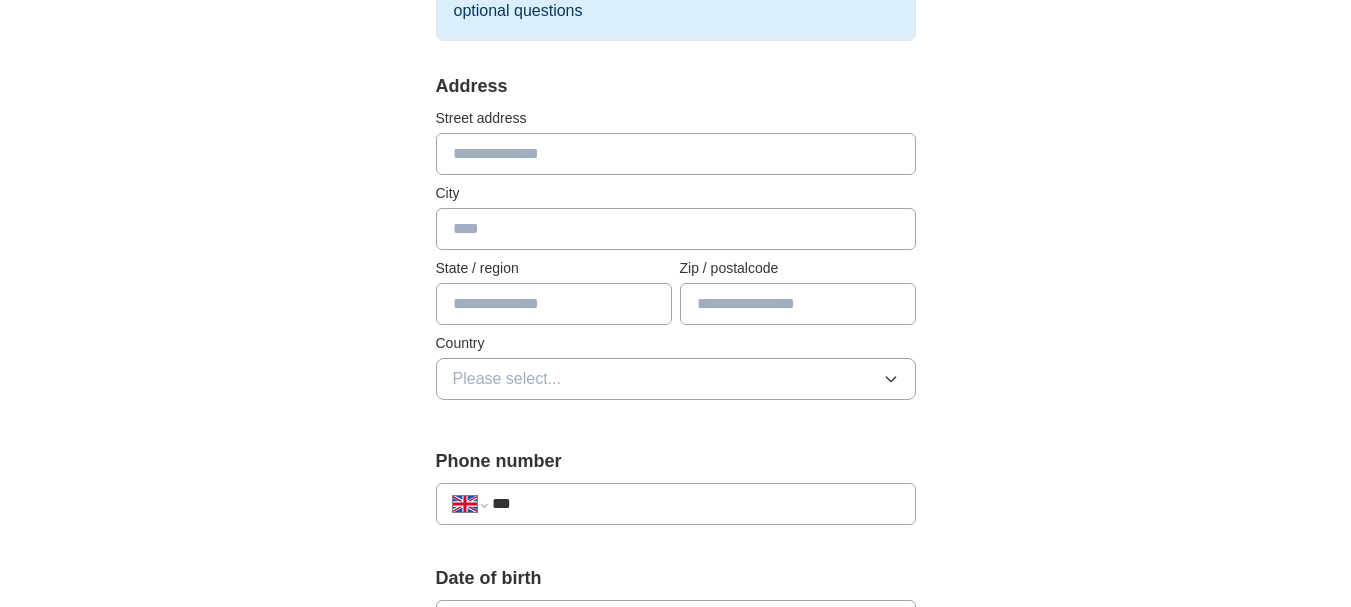 click at bounding box center [676, 154] 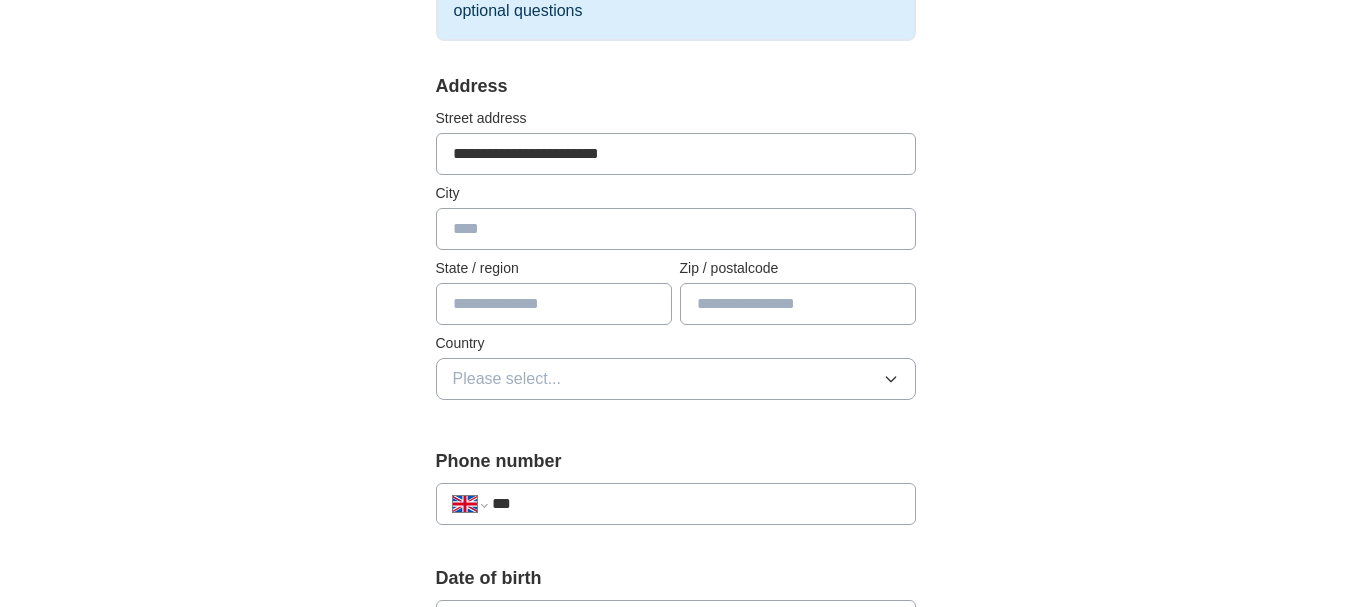 type on "*******" 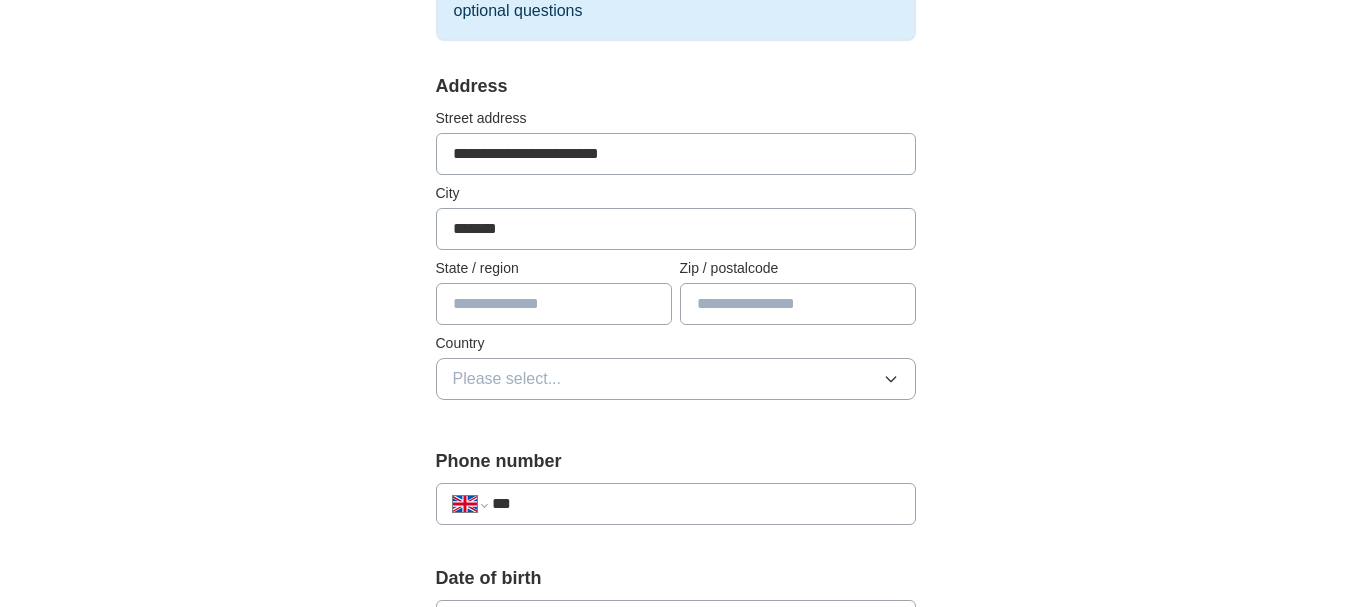 type on "**********" 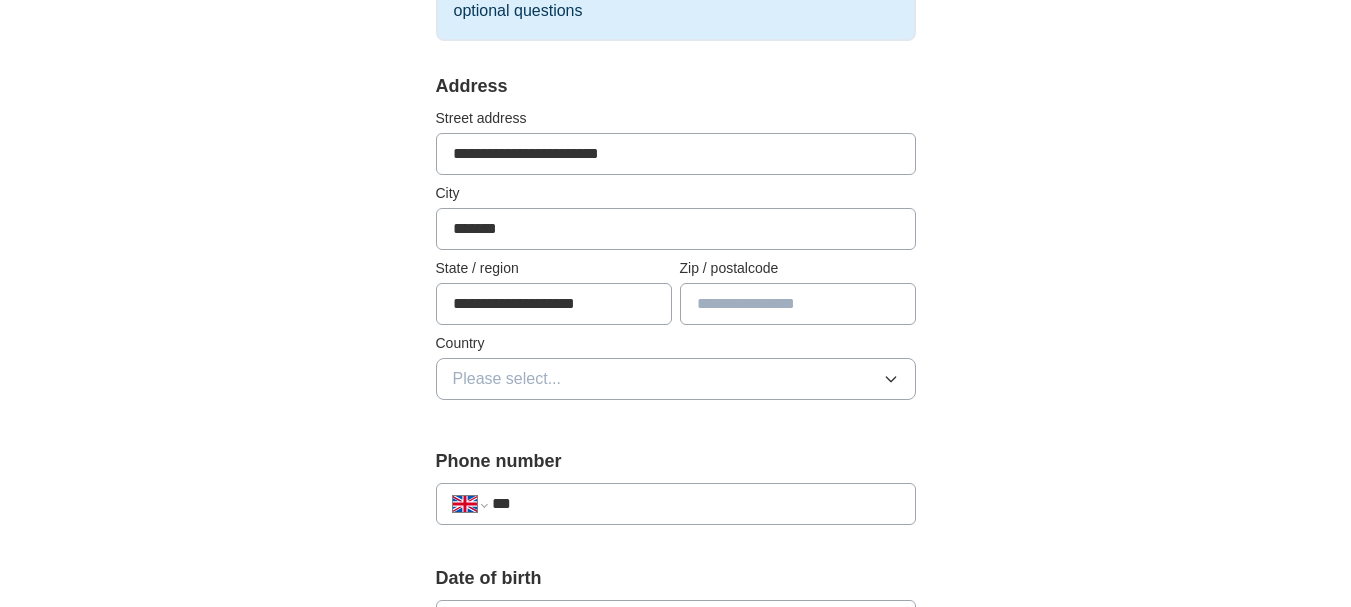 type on "*******" 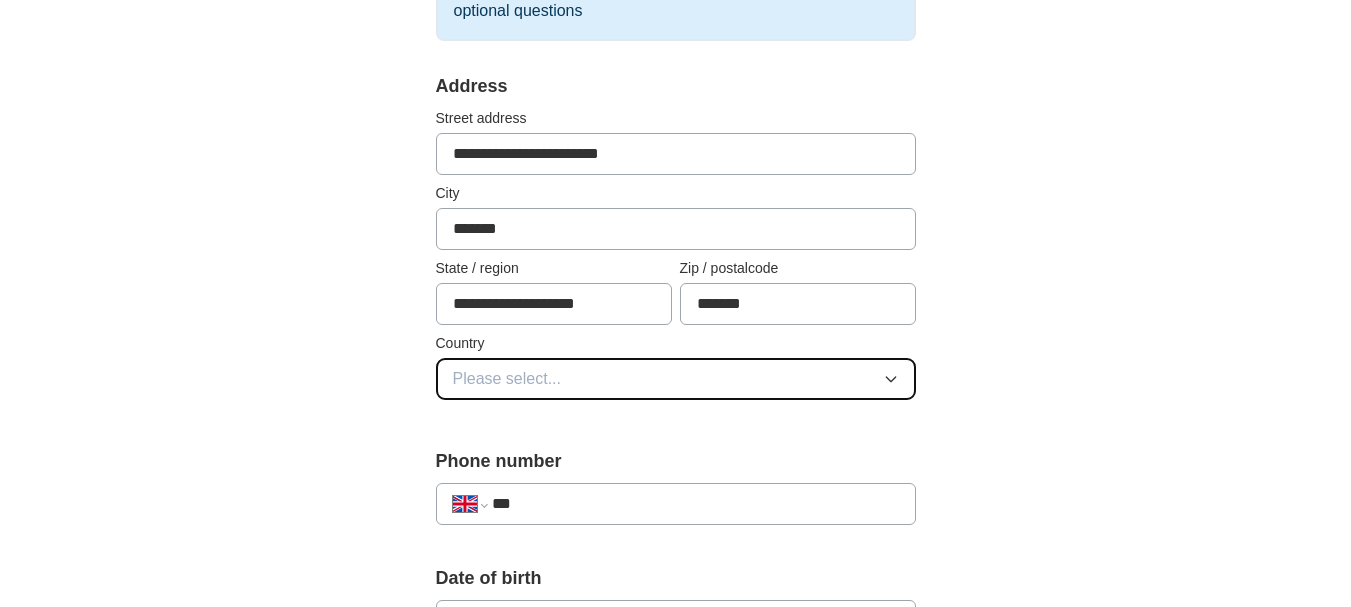 click 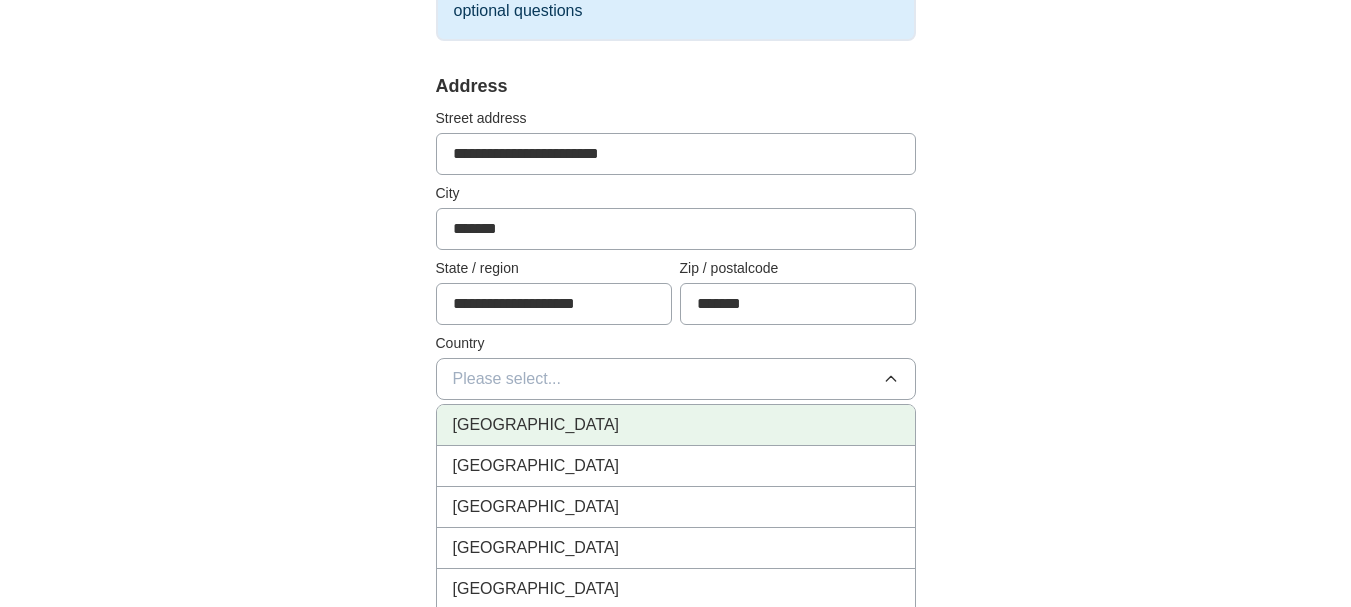 click on "[GEOGRAPHIC_DATA]" at bounding box center [536, 425] 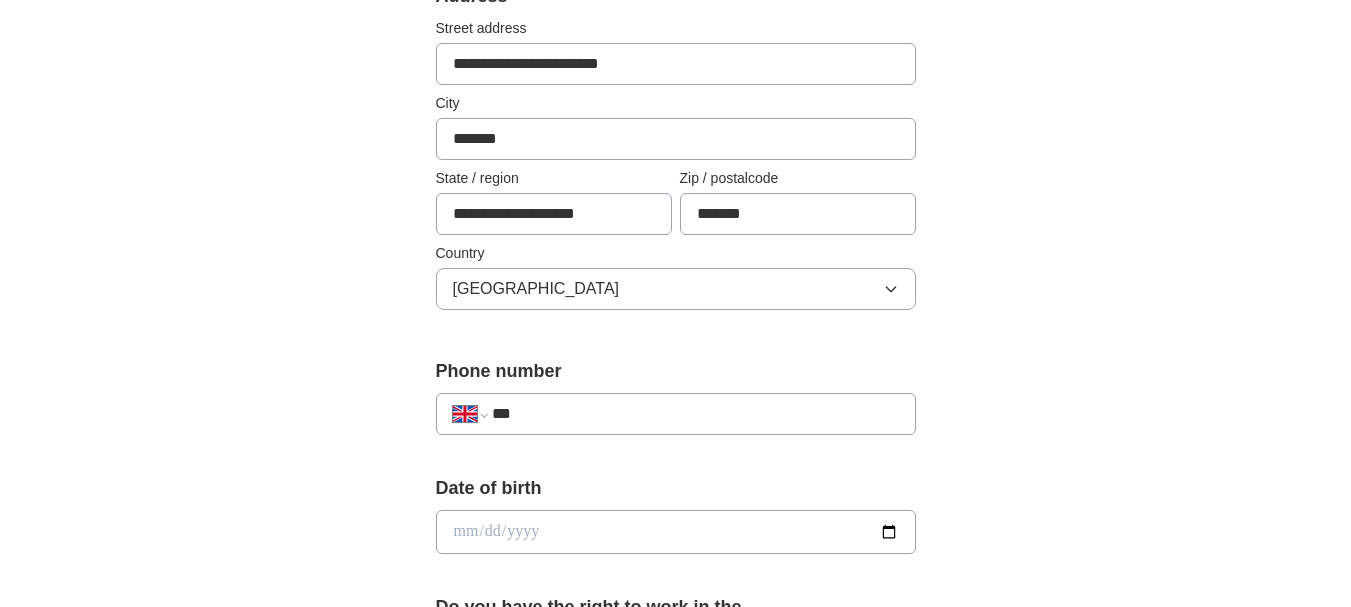 scroll, scrollTop: 550, scrollLeft: 0, axis: vertical 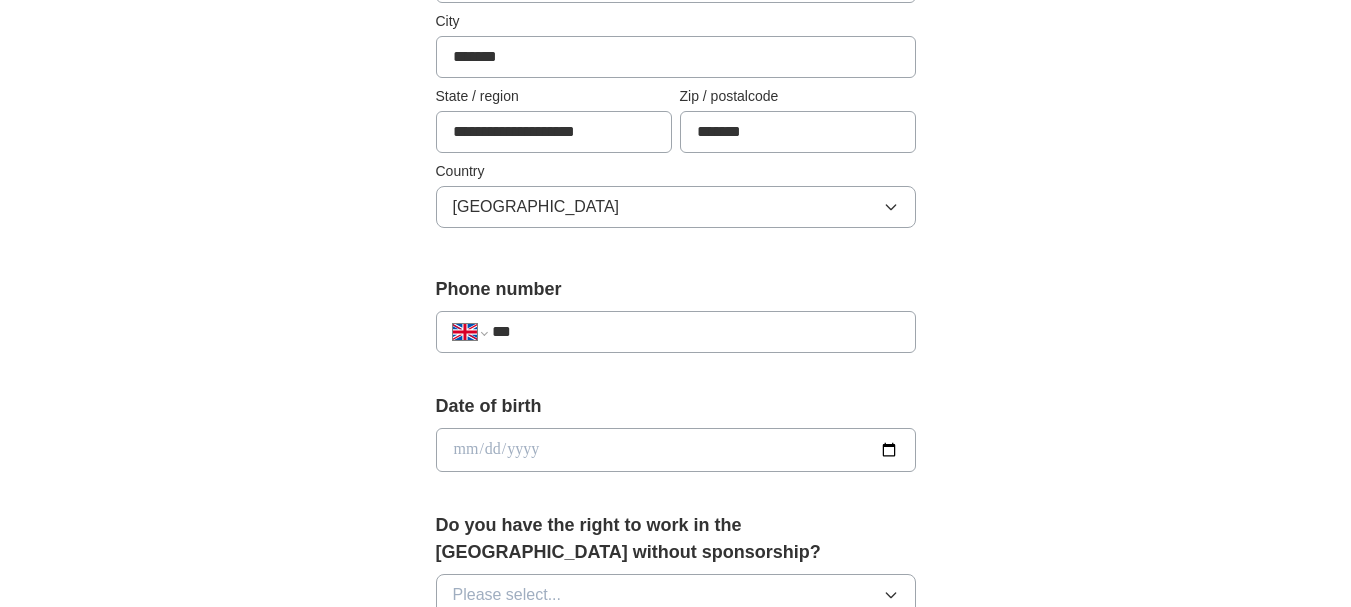 click on "***" at bounding box center (695, 332) 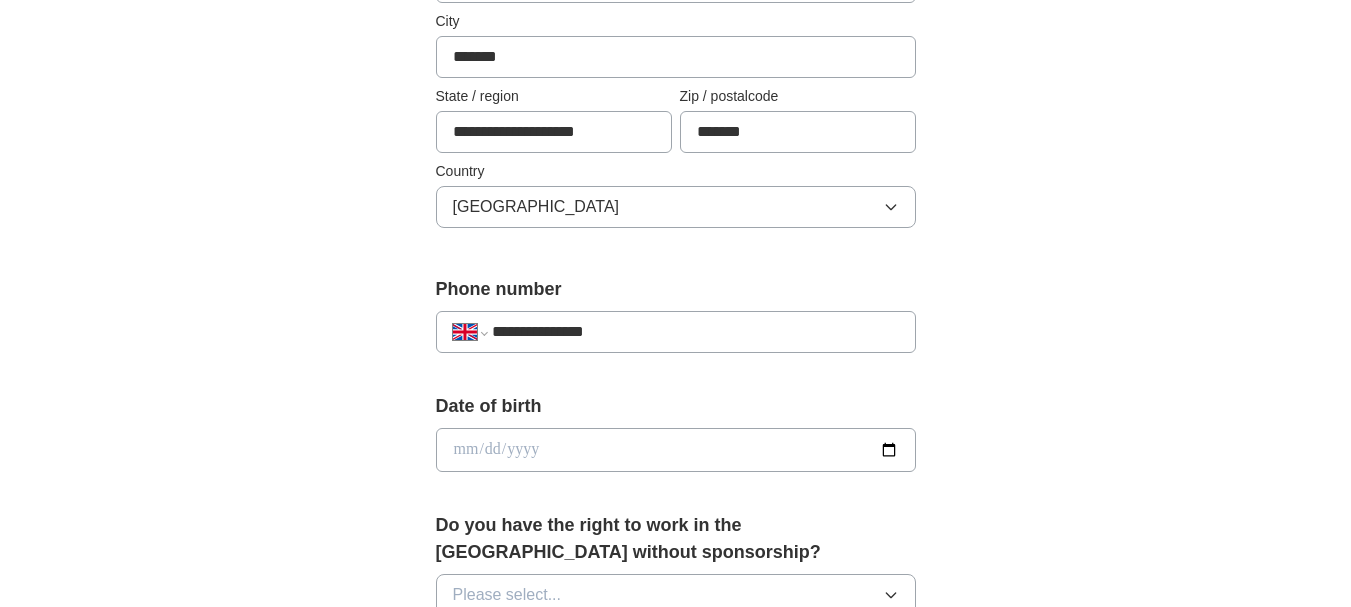 click at bounding box center (676, 450) 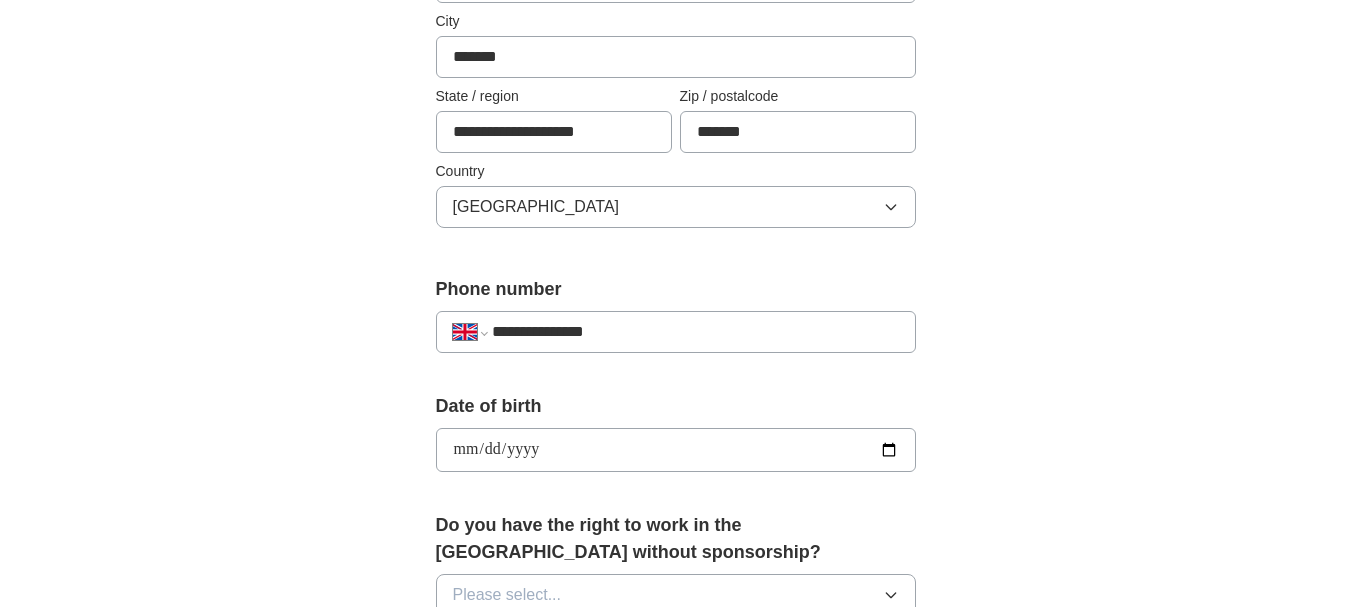 type on "**********" 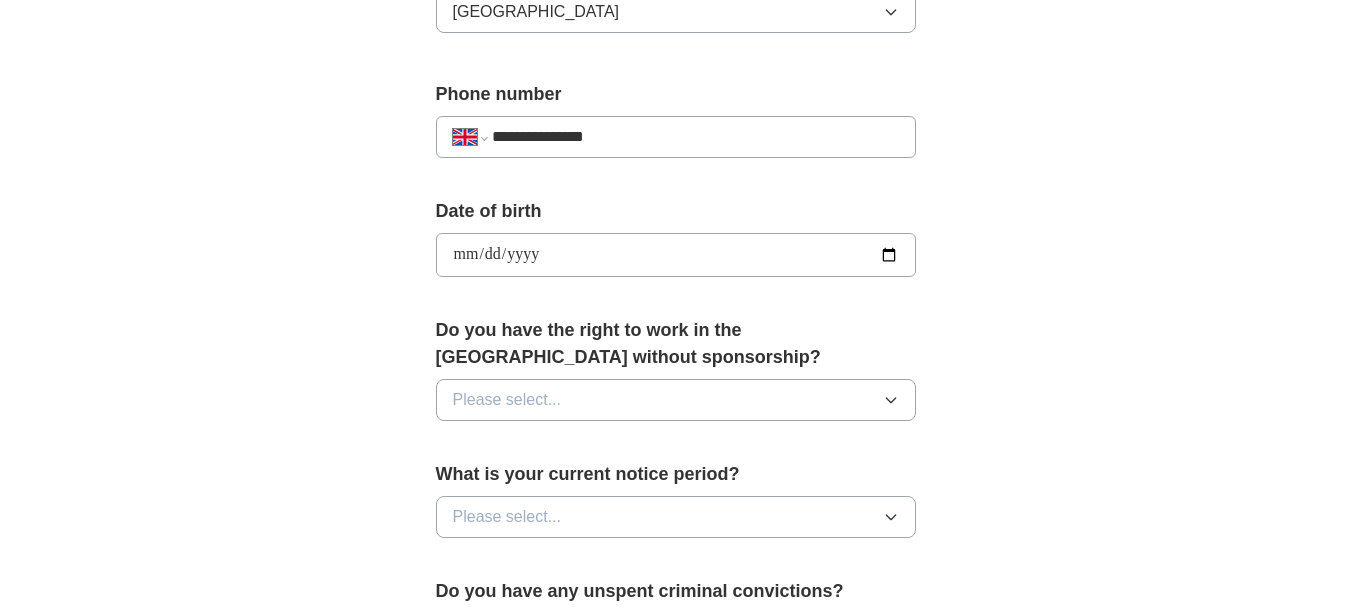 scroll, scrollTop: 748, scrollLeft: 0, axis: vertical 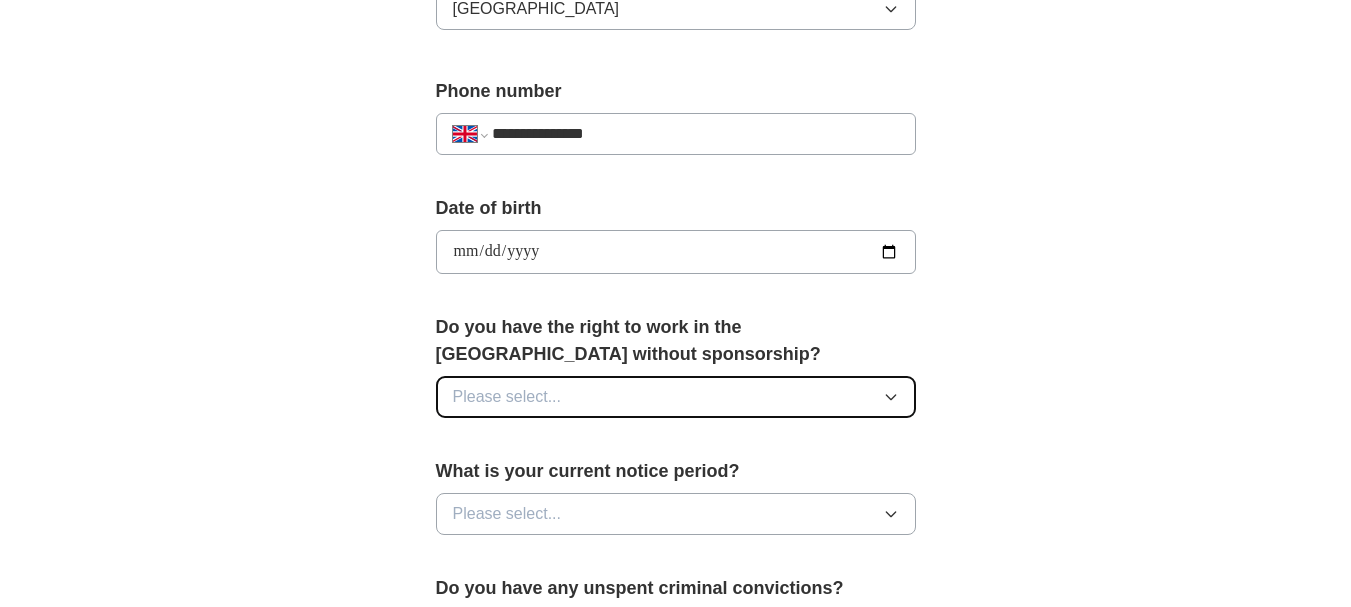 click 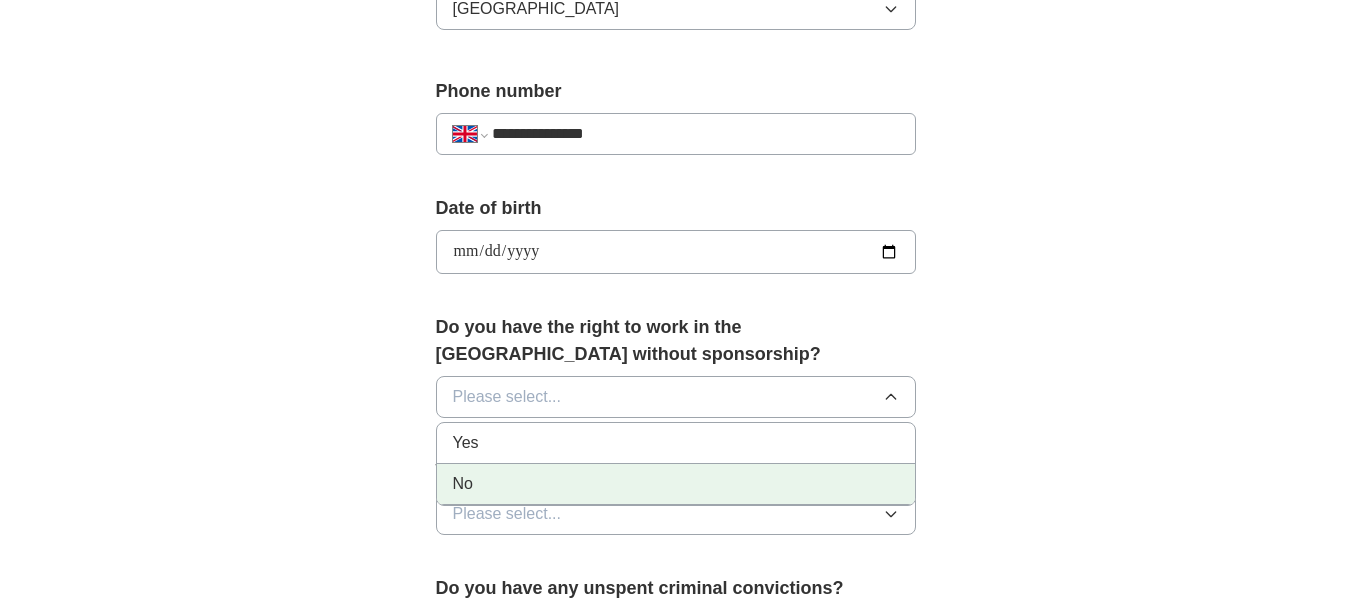 click on "No" at bounding box center (676, 484) 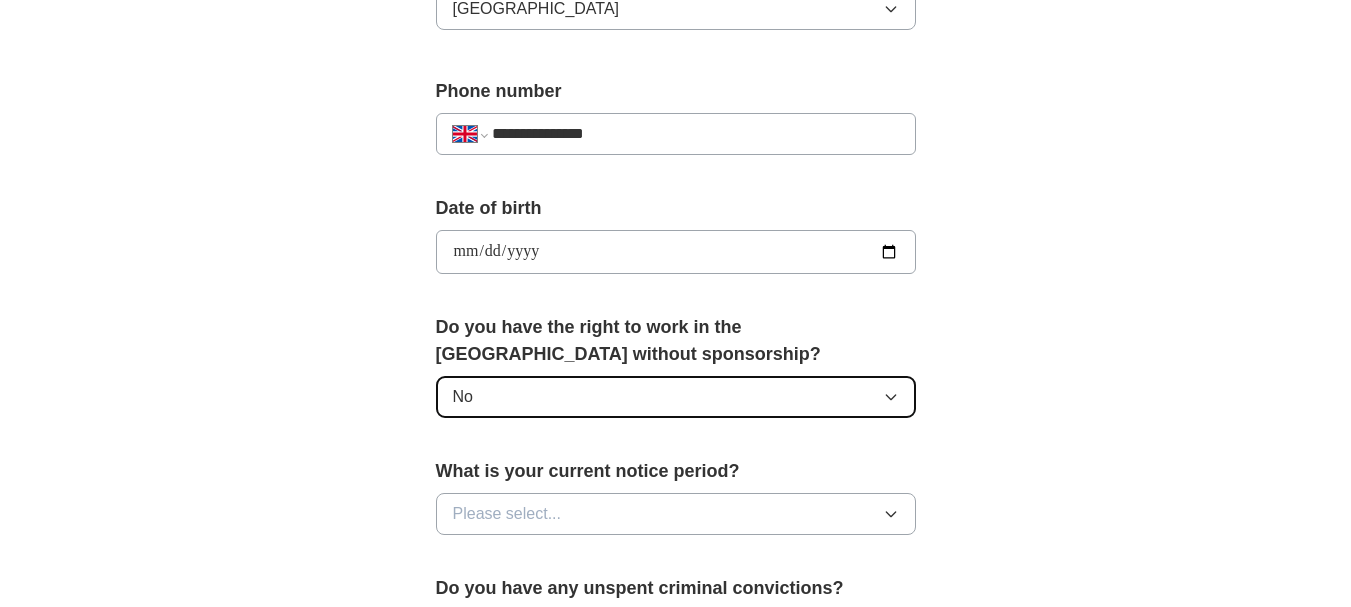 click 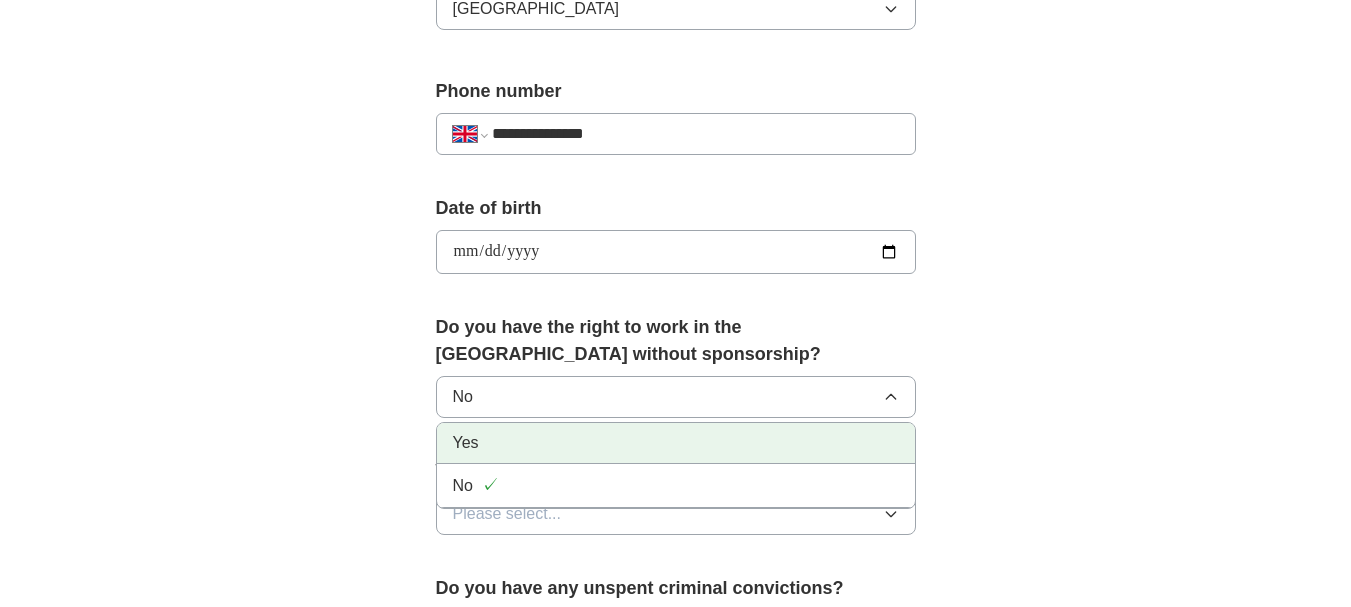 click on "Yes" at bounding box center (466, 443) 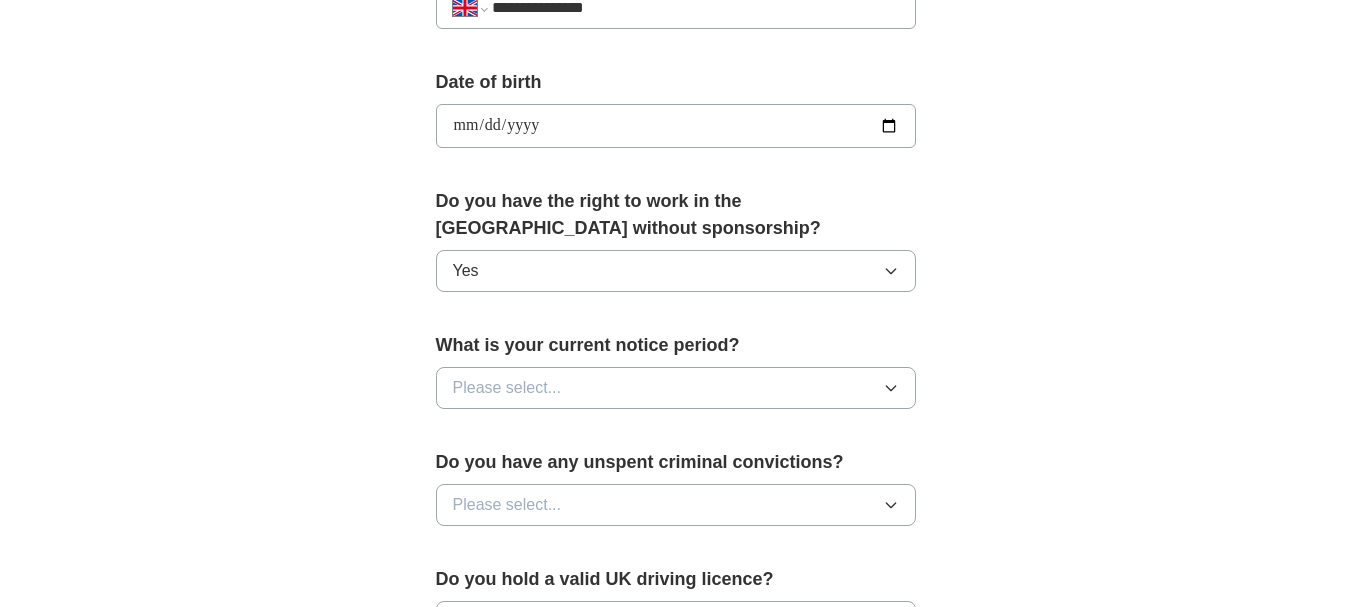 scroll, scrollTop: 924, scrollLeft: 0, axis: vertical 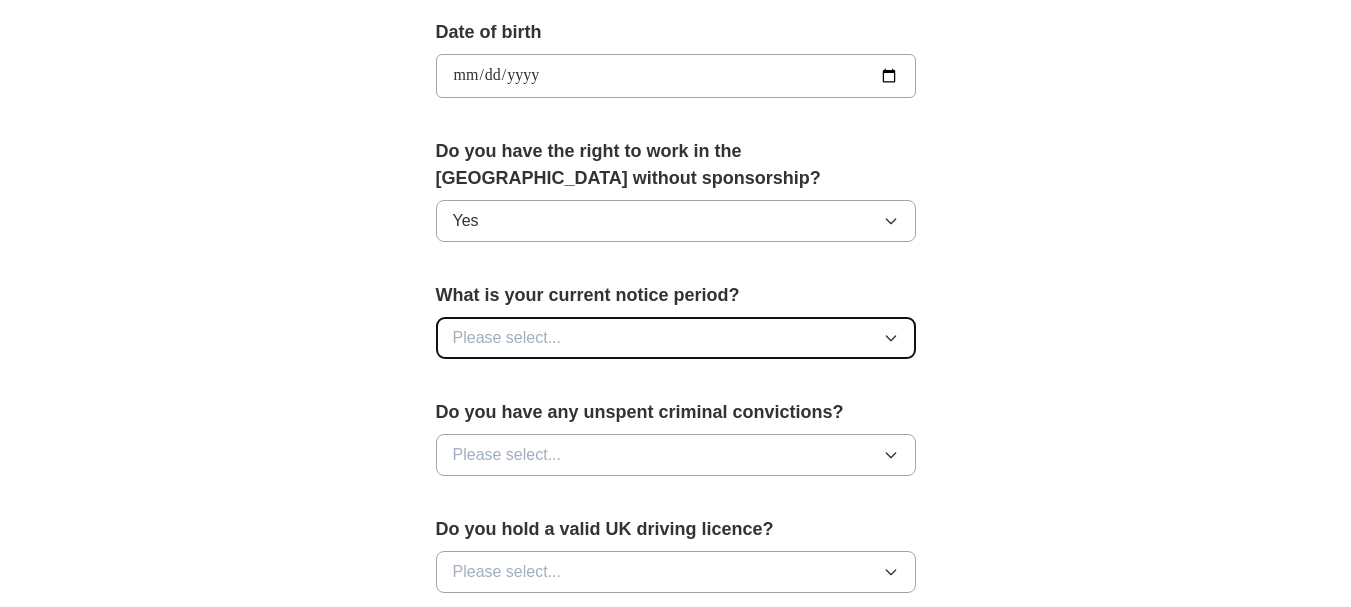 click 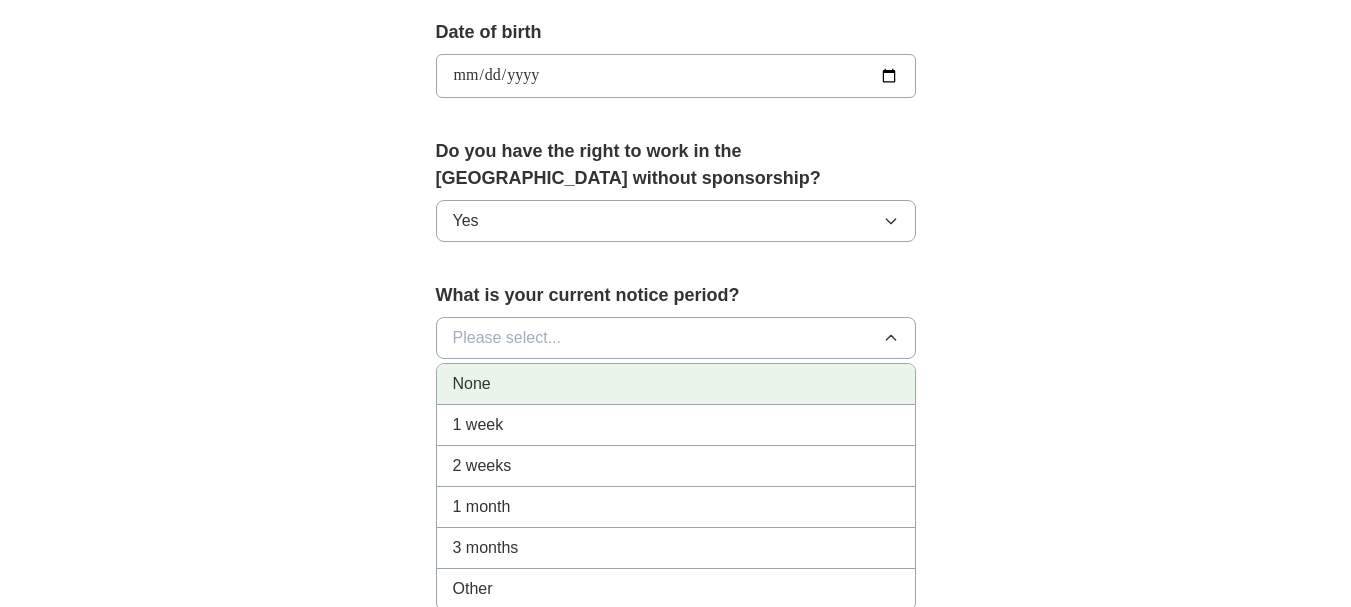 click on "None" at bounding box center [676, 384] 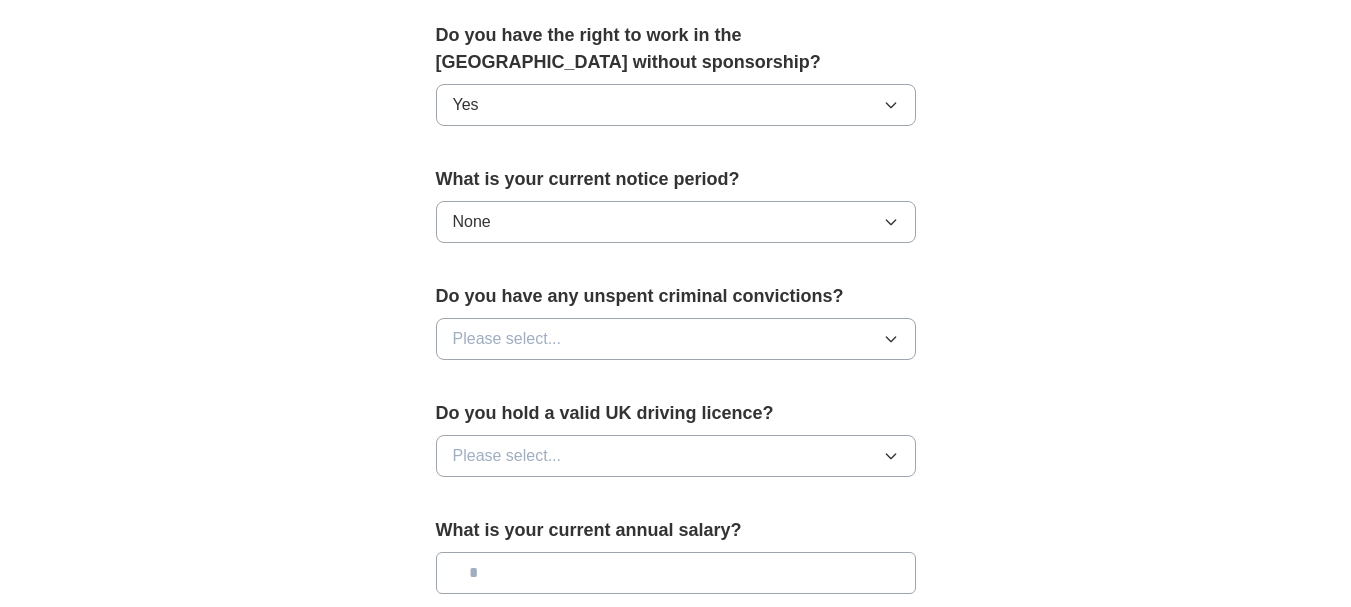 scroll, scrollTop: 1083, scrollLeft: 0, axis: vertical 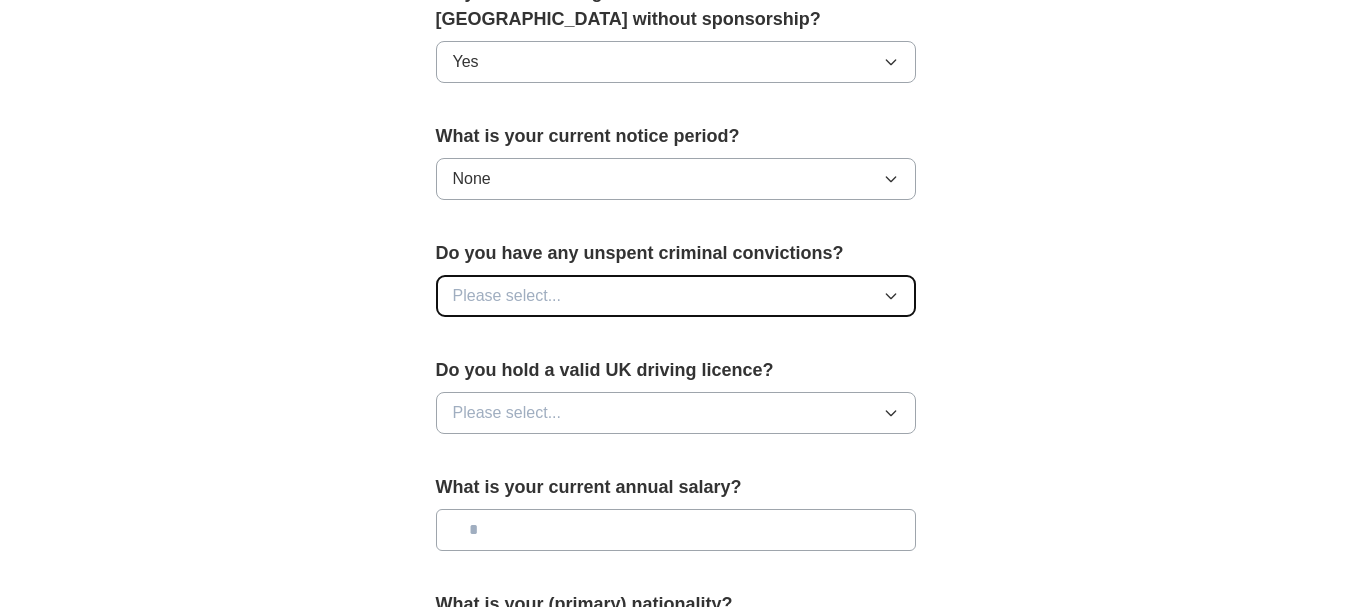 click 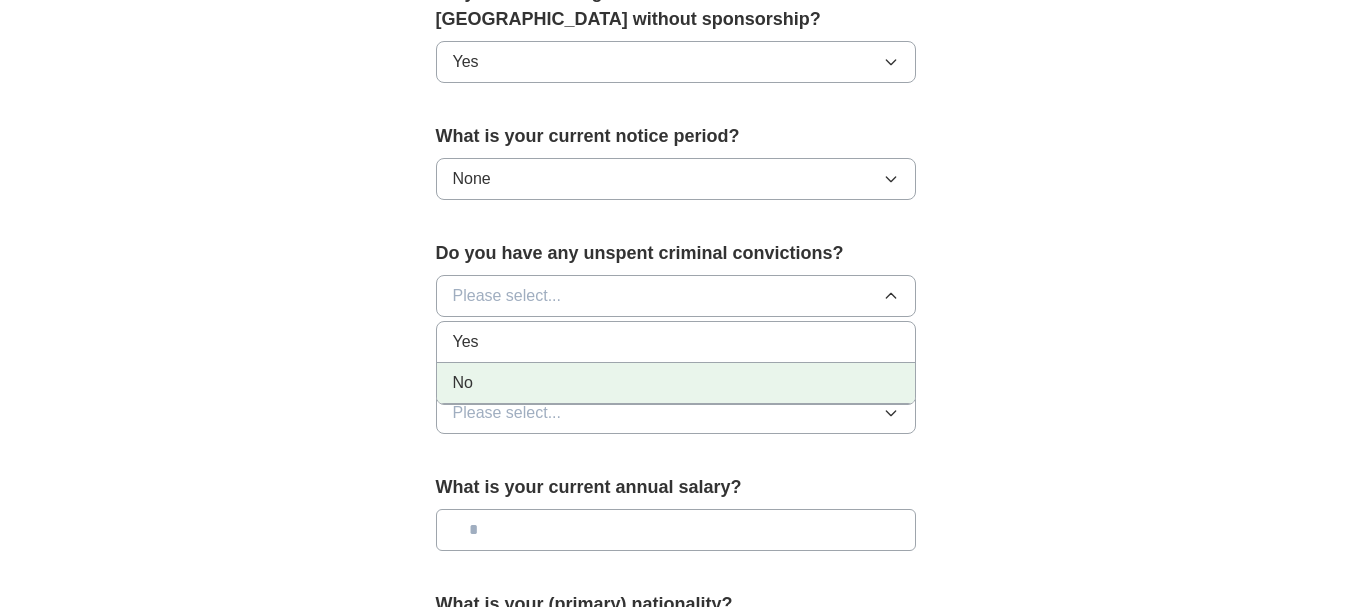click on "No" at bounding box center (676, 383) 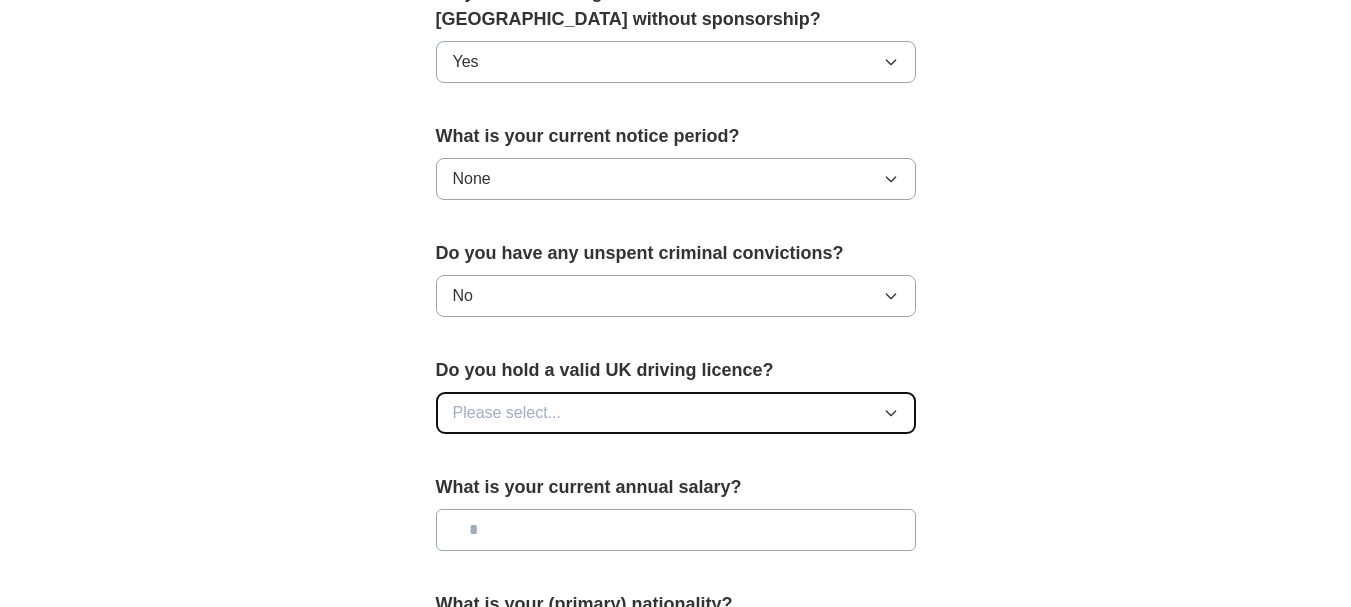 click on "Please select..." at bounding box center [676, 413] 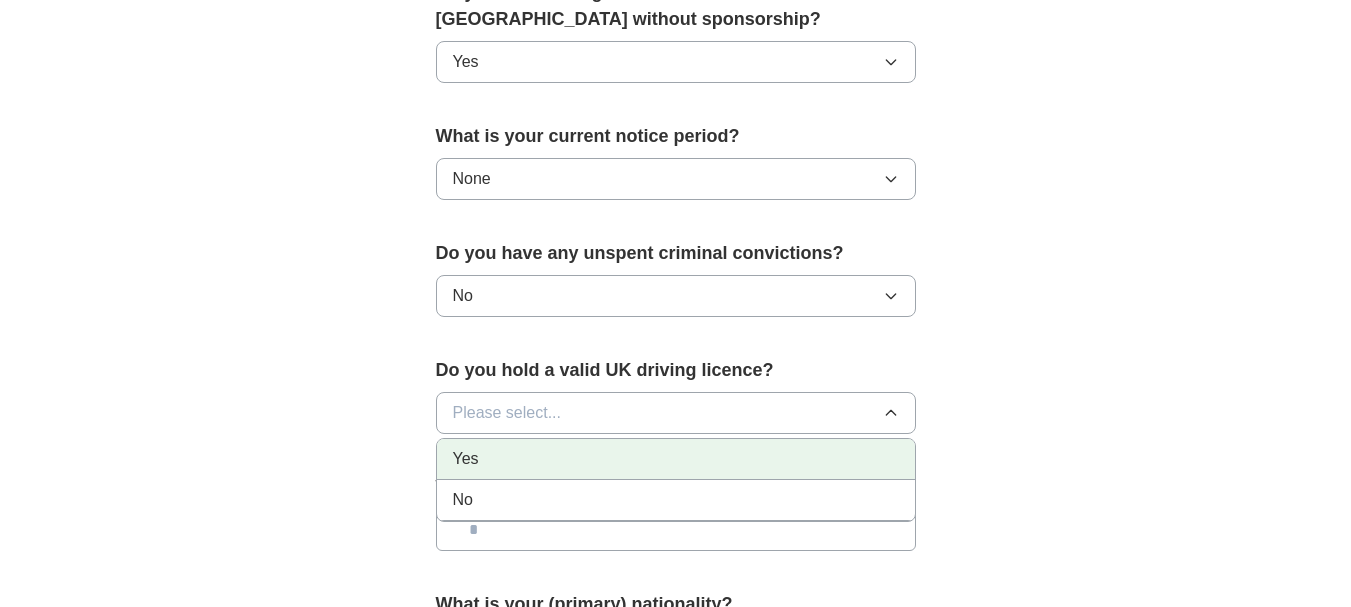 click on "Yes" at bounding box center (676, 459) 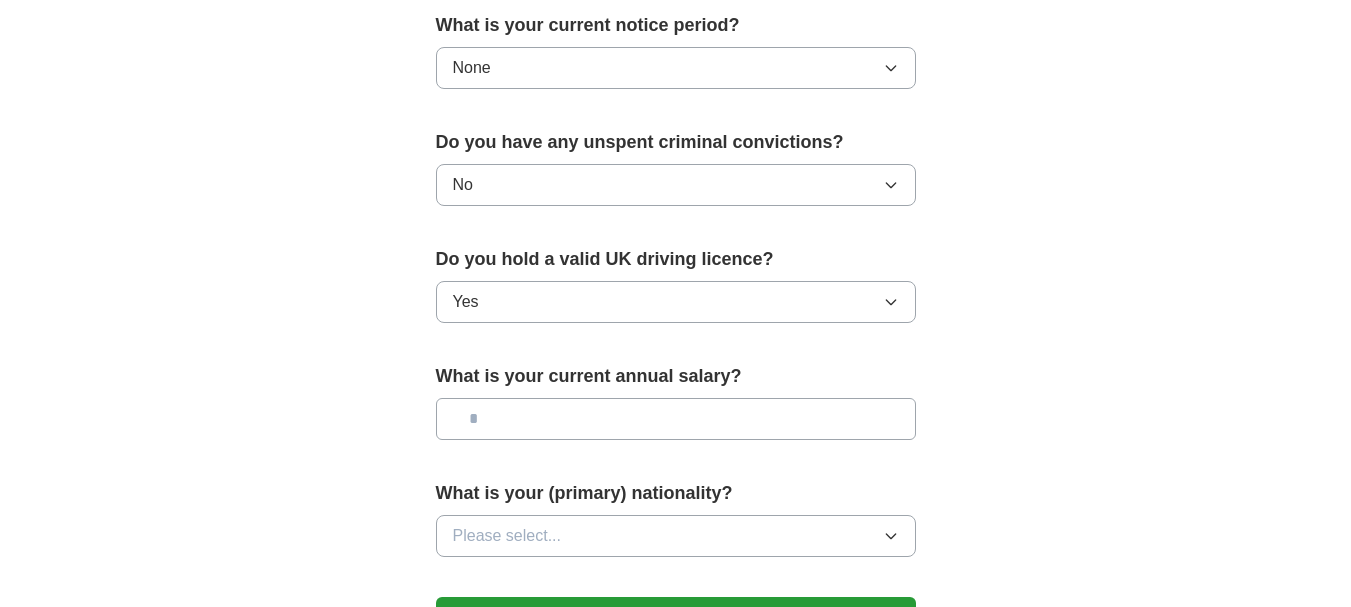 scroll, scrollTop: 1248, scrollLeft: 0, axis: vertical 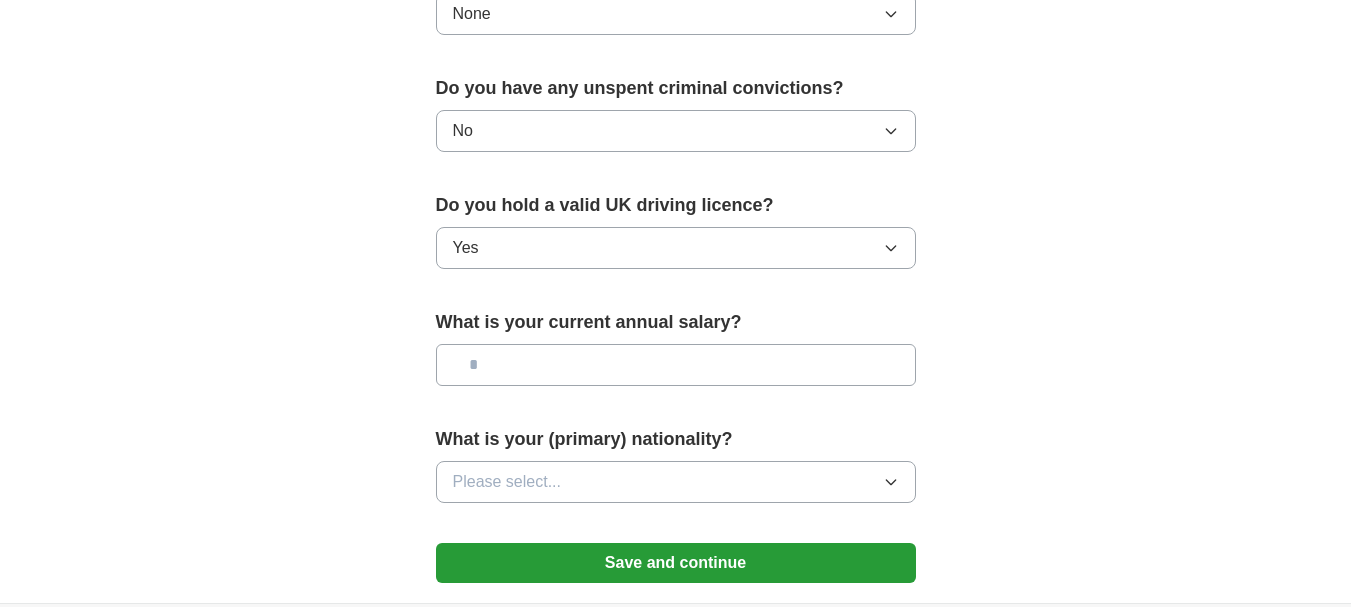 click at bounding box center (676, 365) 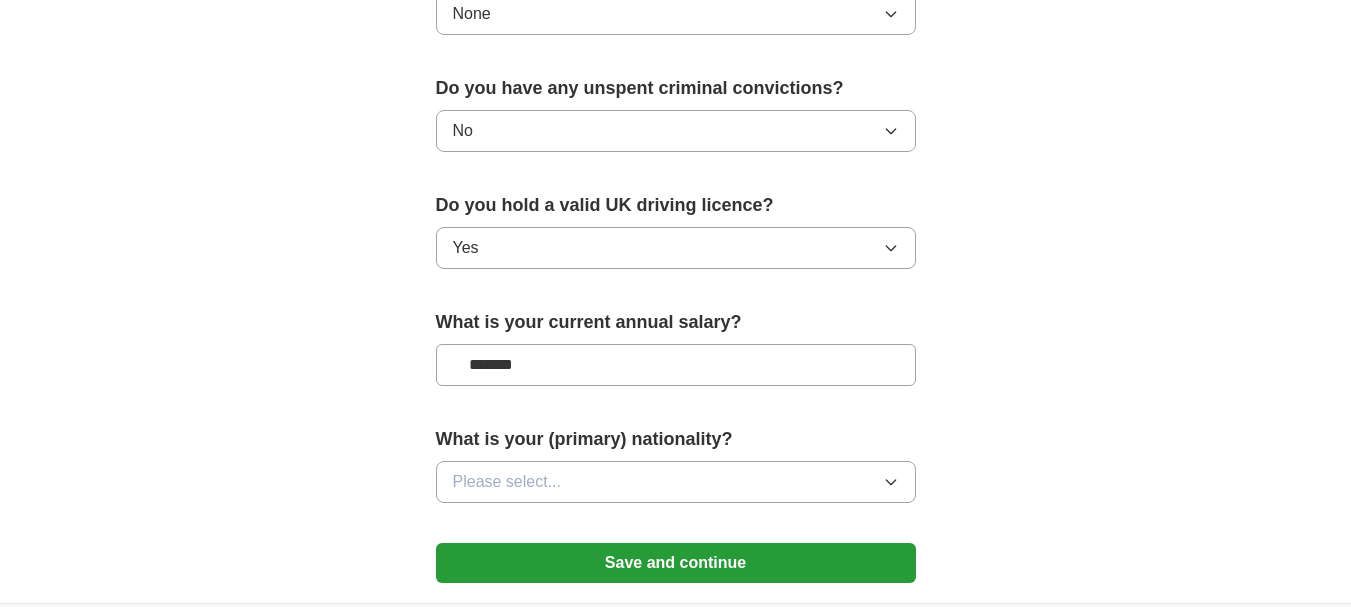type on "*******" 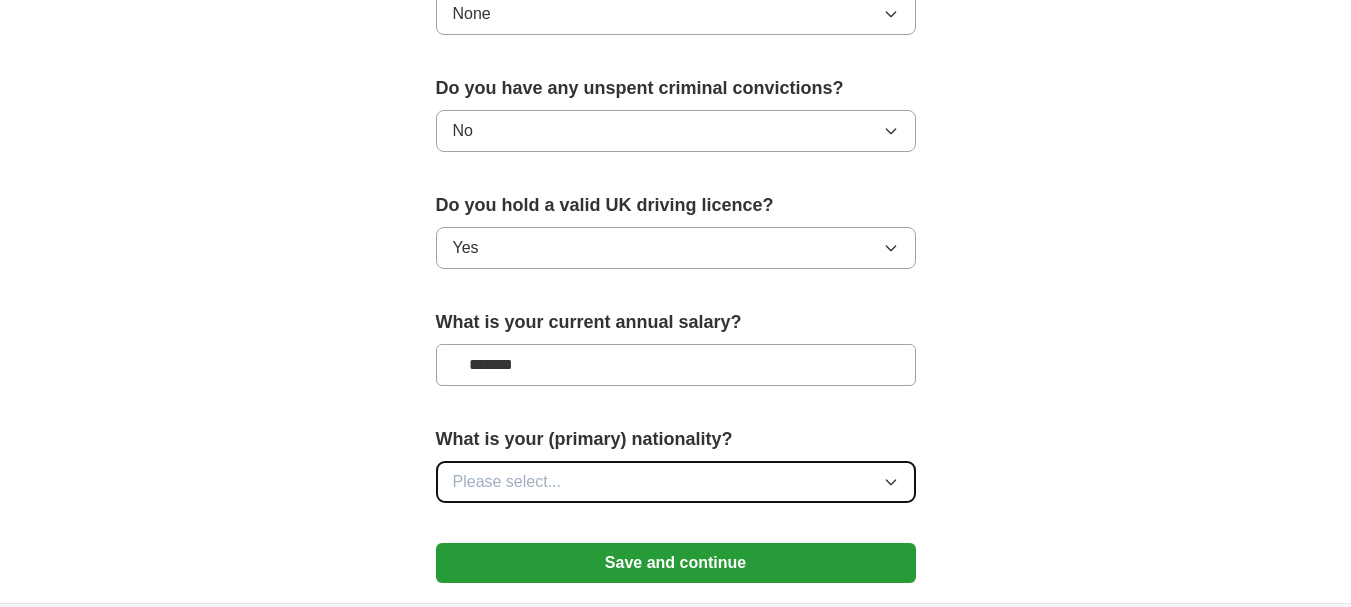 click on "Please select..." at bounding box center [676, 482] 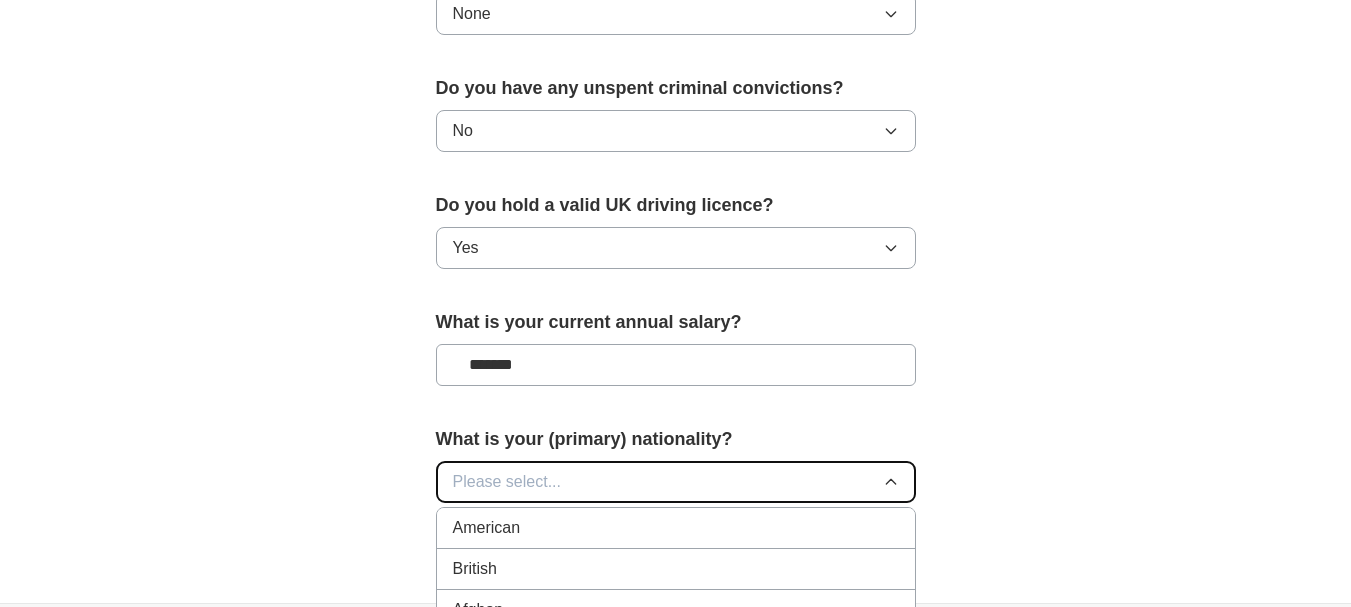 type 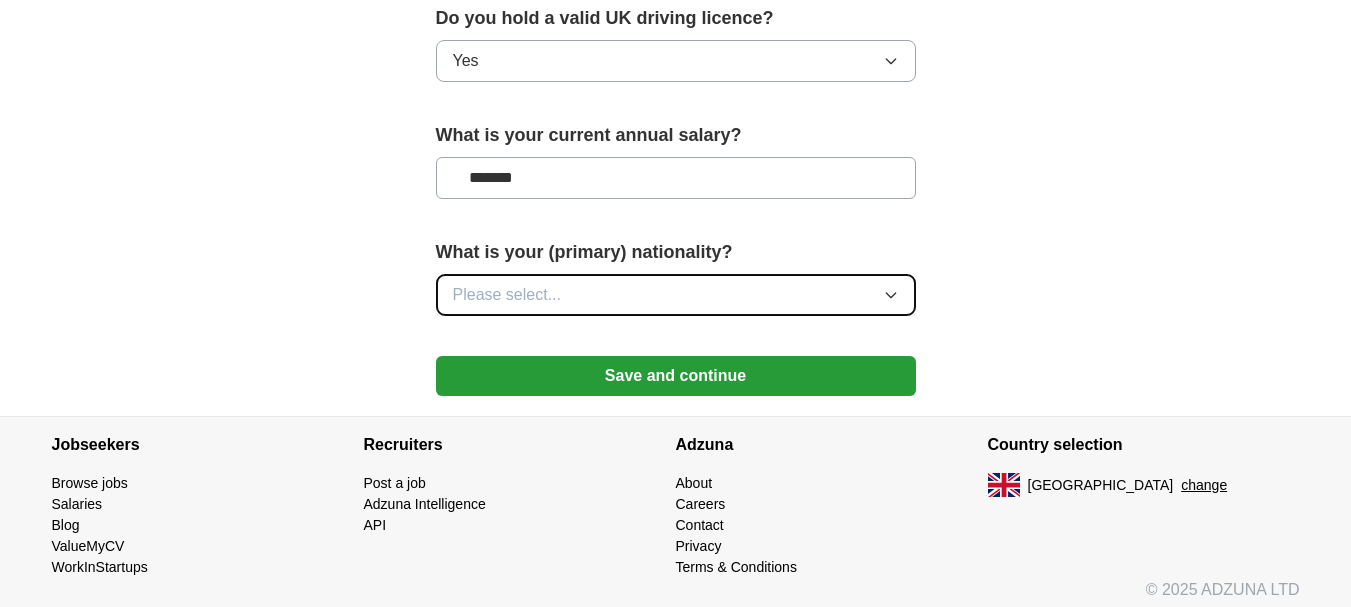 scroll, scrollTop: 1439, scrollLeft: 0, axis: vertical 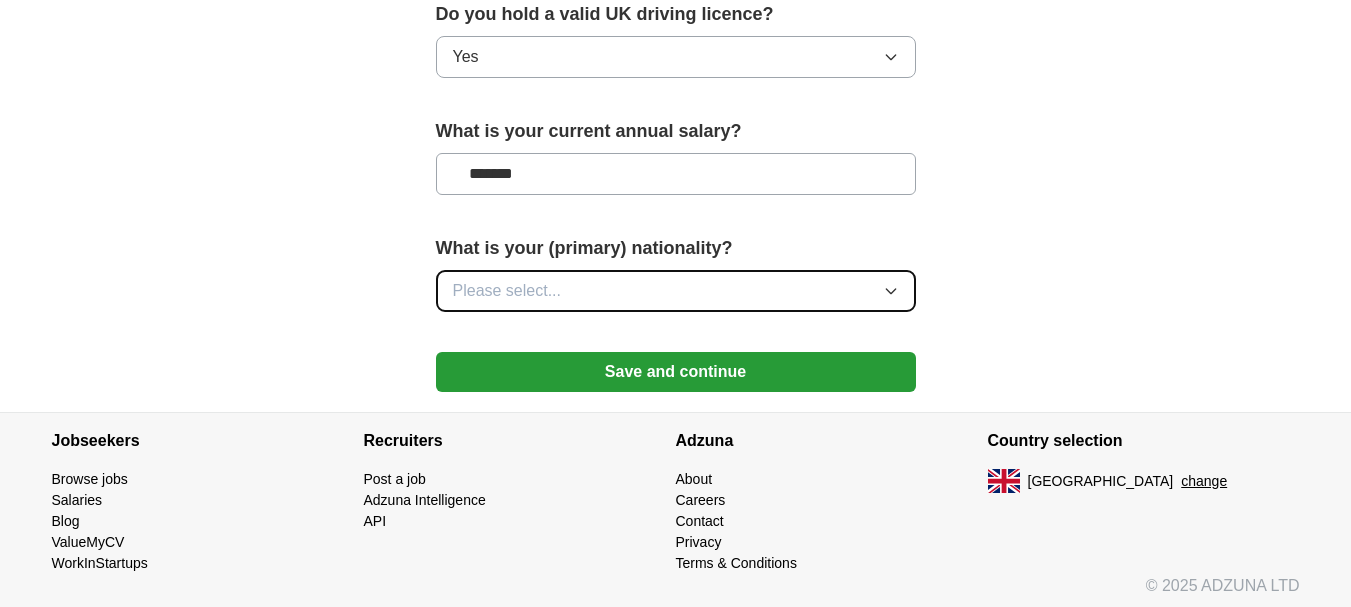 click 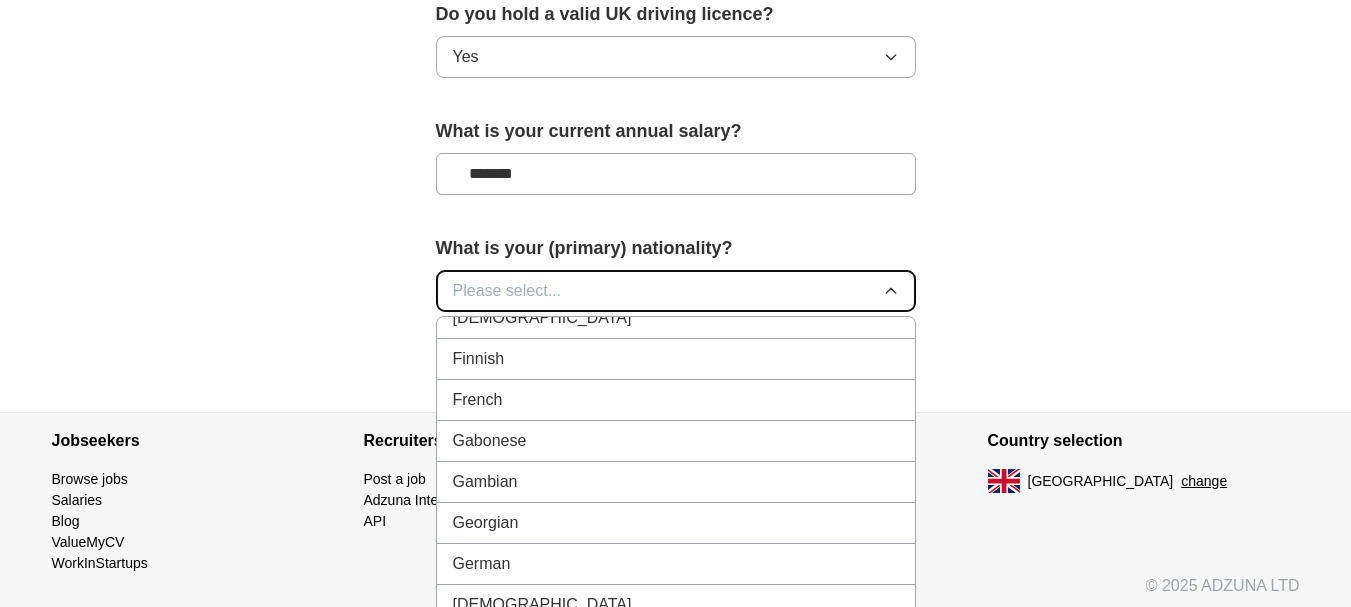 scroll, scrollTop: 2564, scrollLeft: 0, axis: vertical 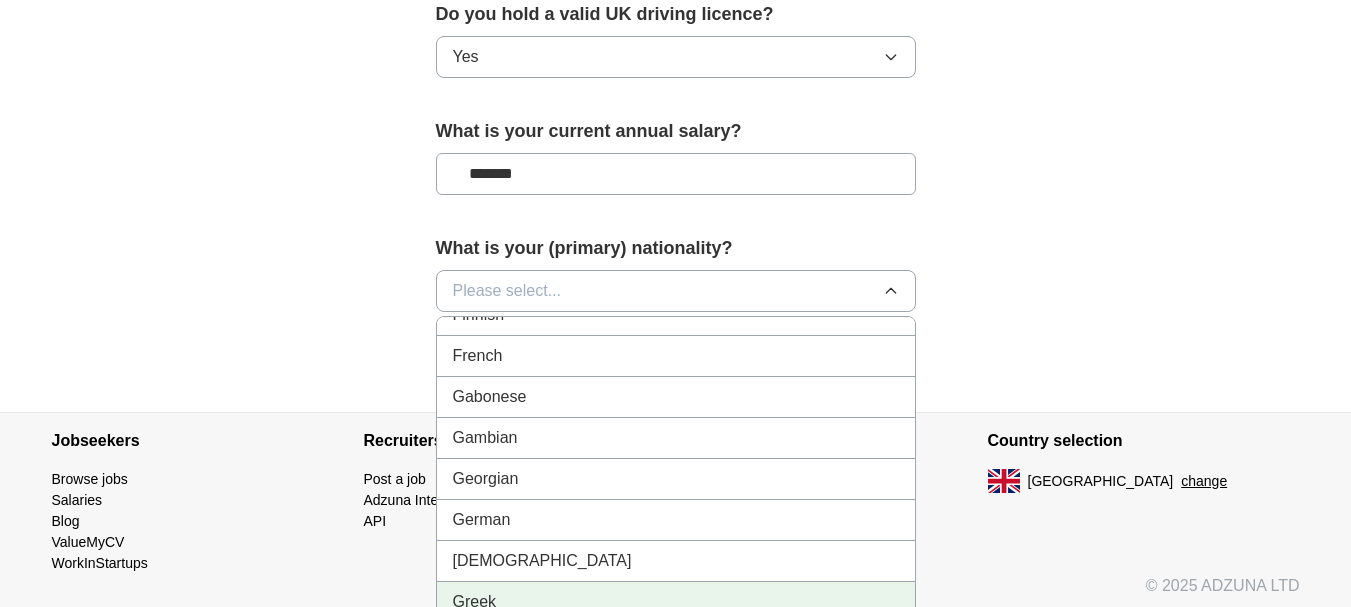 click on "Greek" at bounding box center [475, 602] 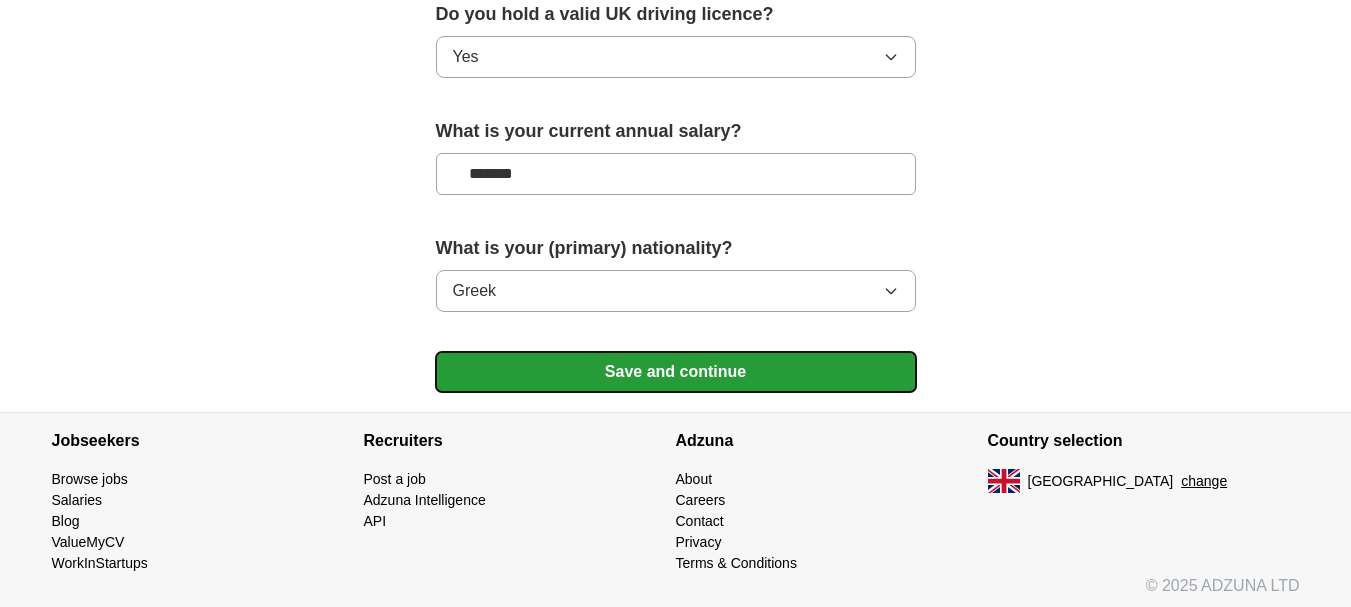 click on "Save and continue" at bounding box center [676, 372] 